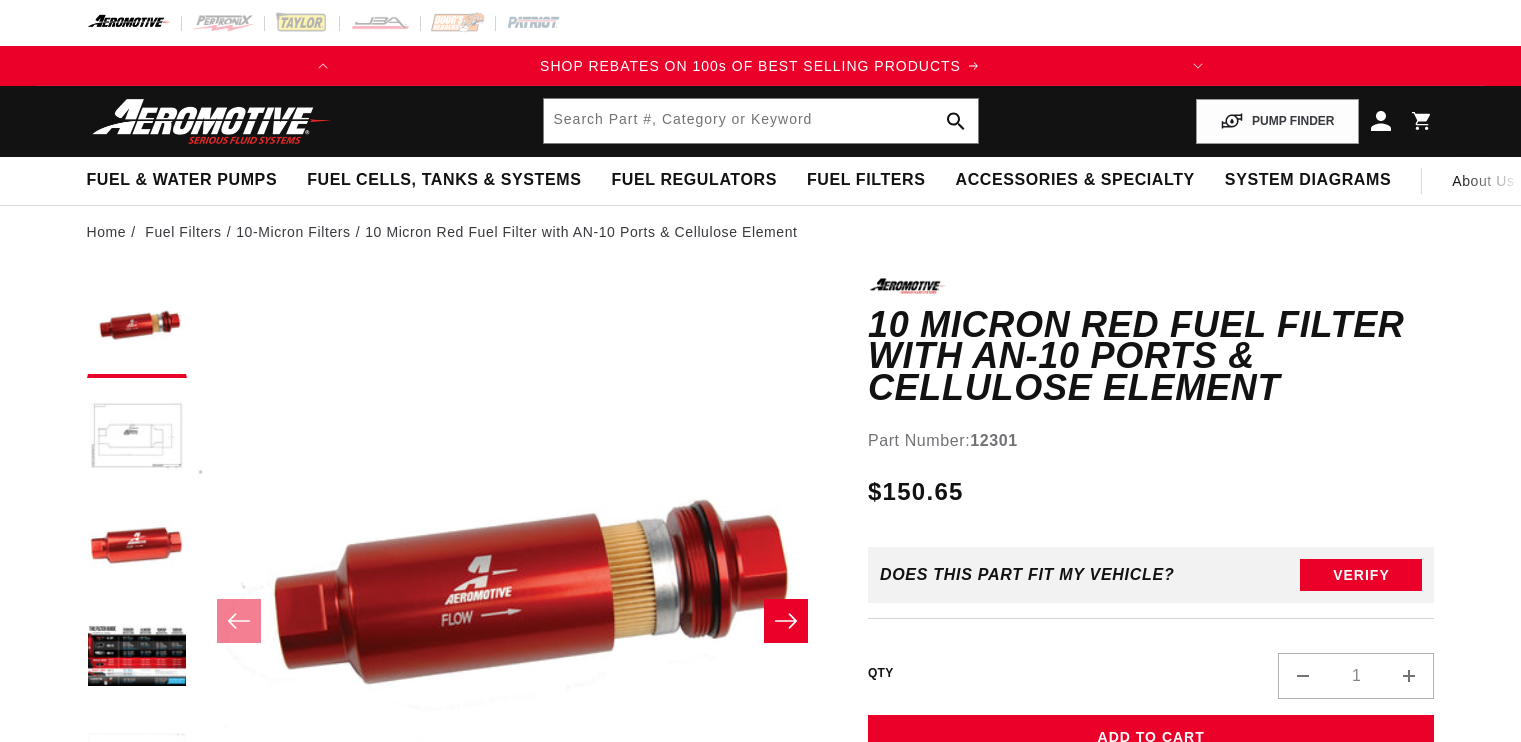 scroll, scrollTop: 0, scrollLeft: 0, axis: both 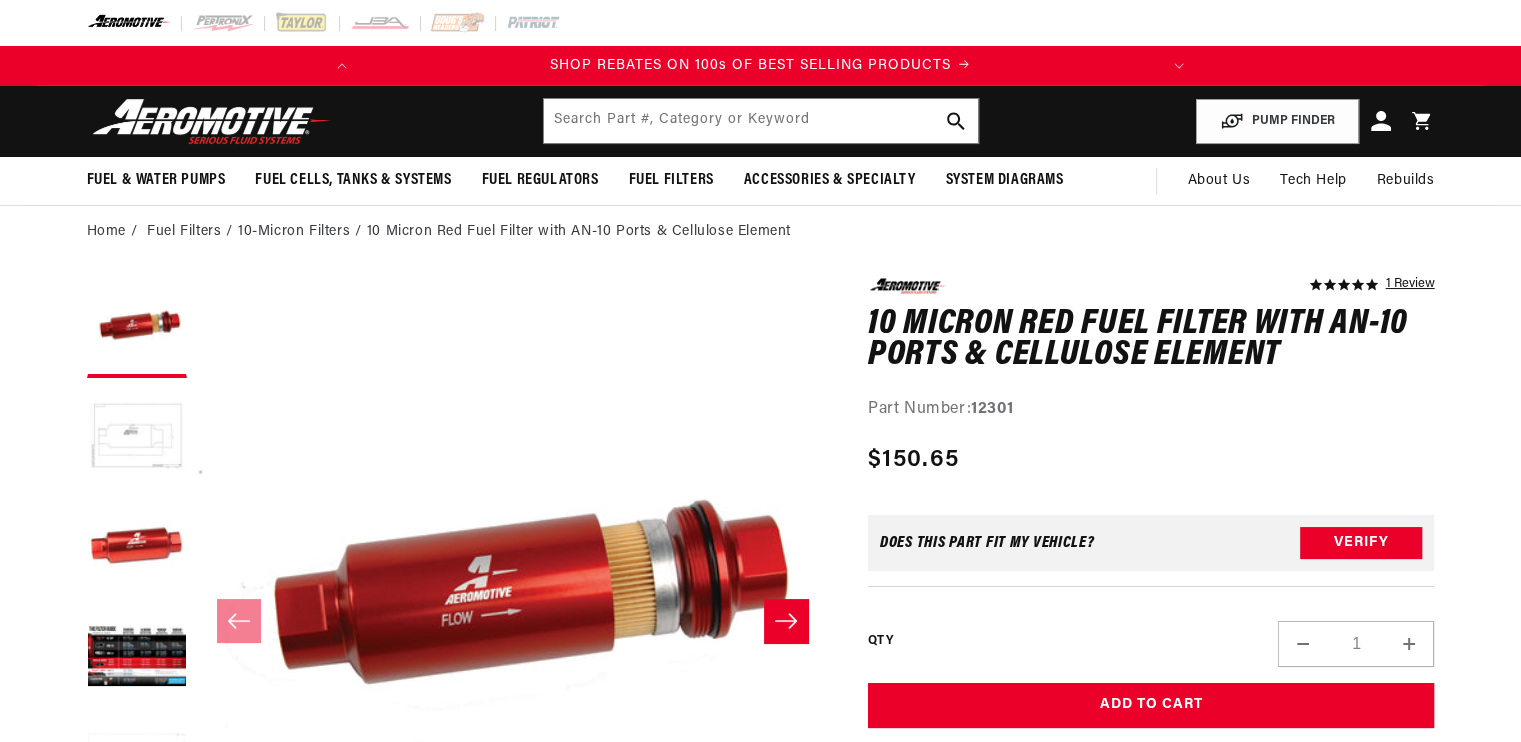 click at bounding box center [137, 438] 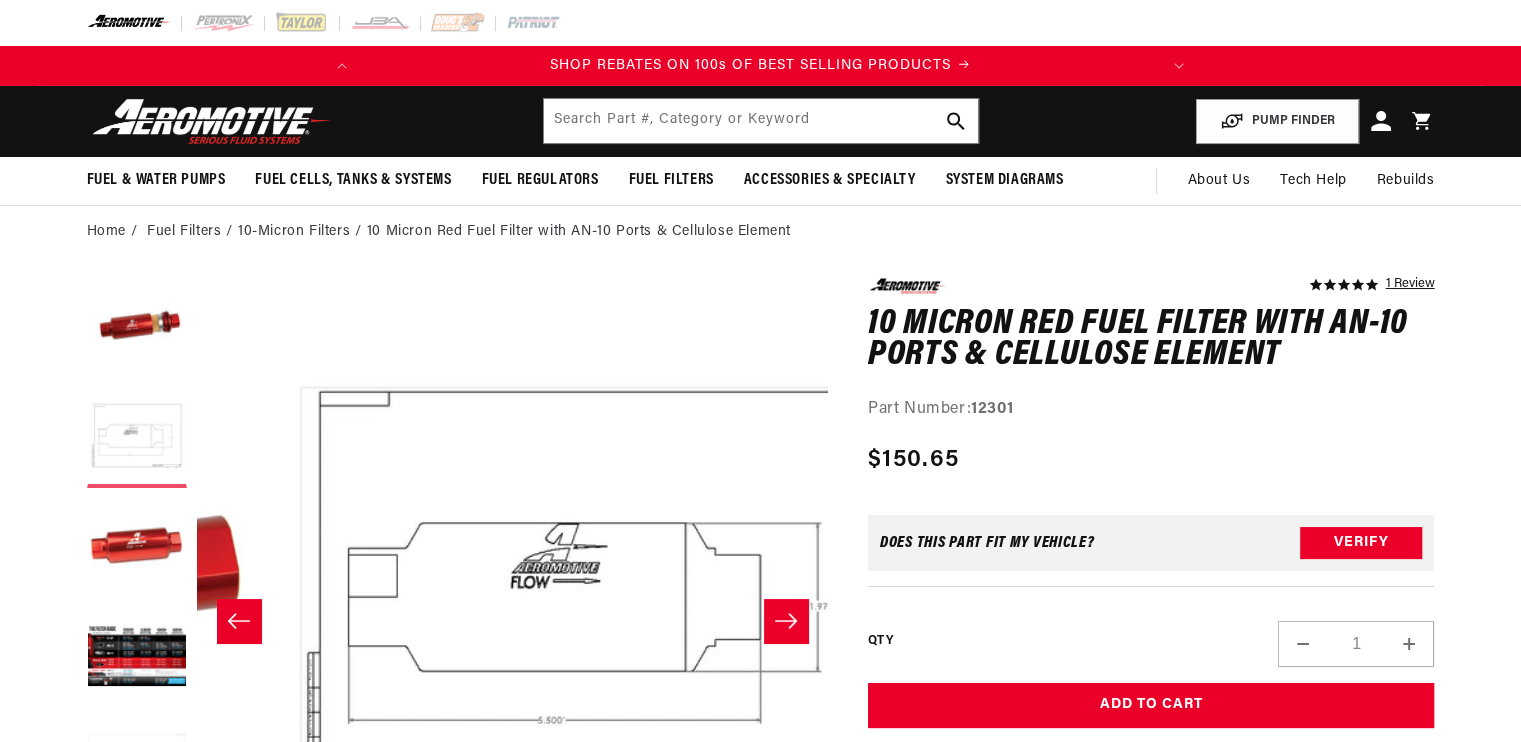 scroll, scrollTop: 0, scrollLeft: 631, axis: horizontal 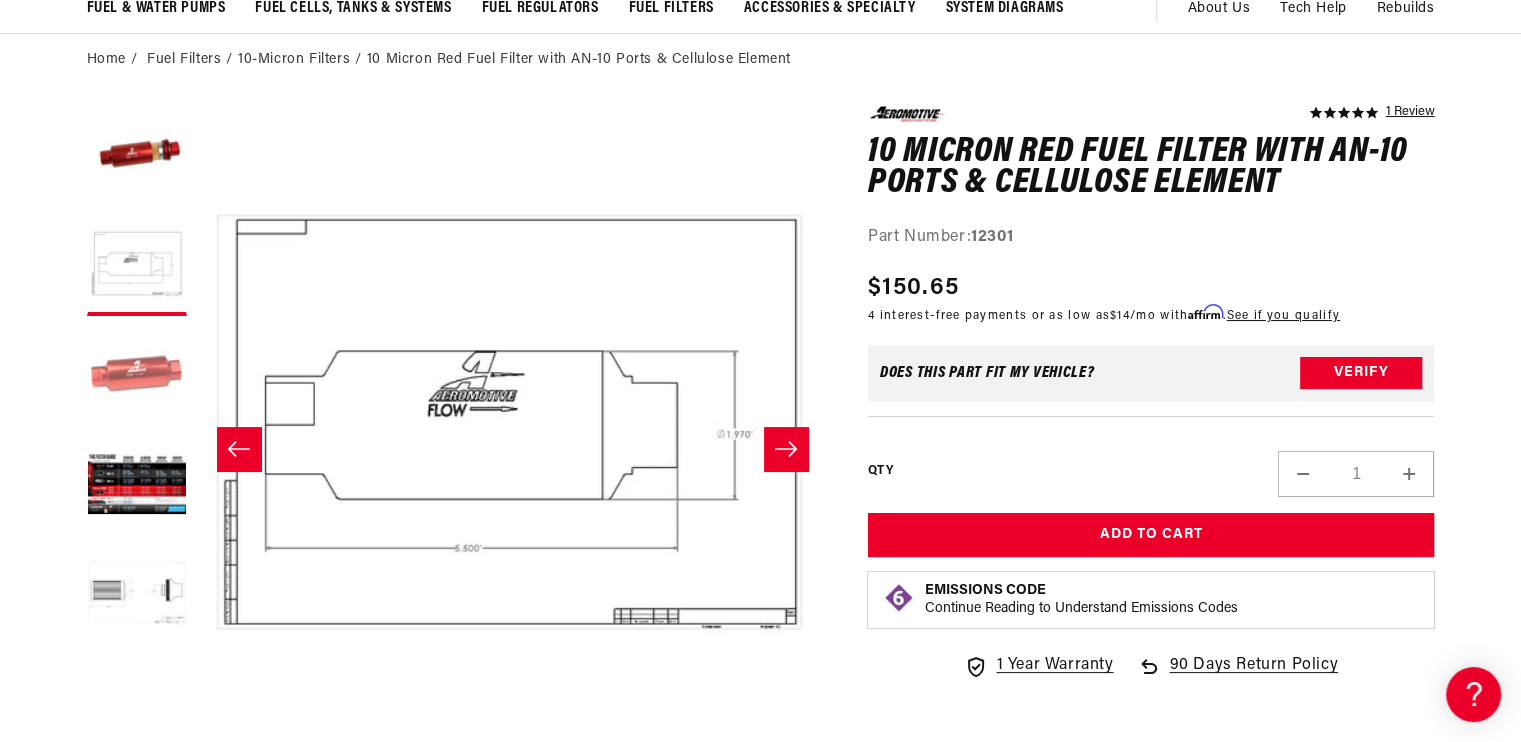 click at bounding box center [137, 376] 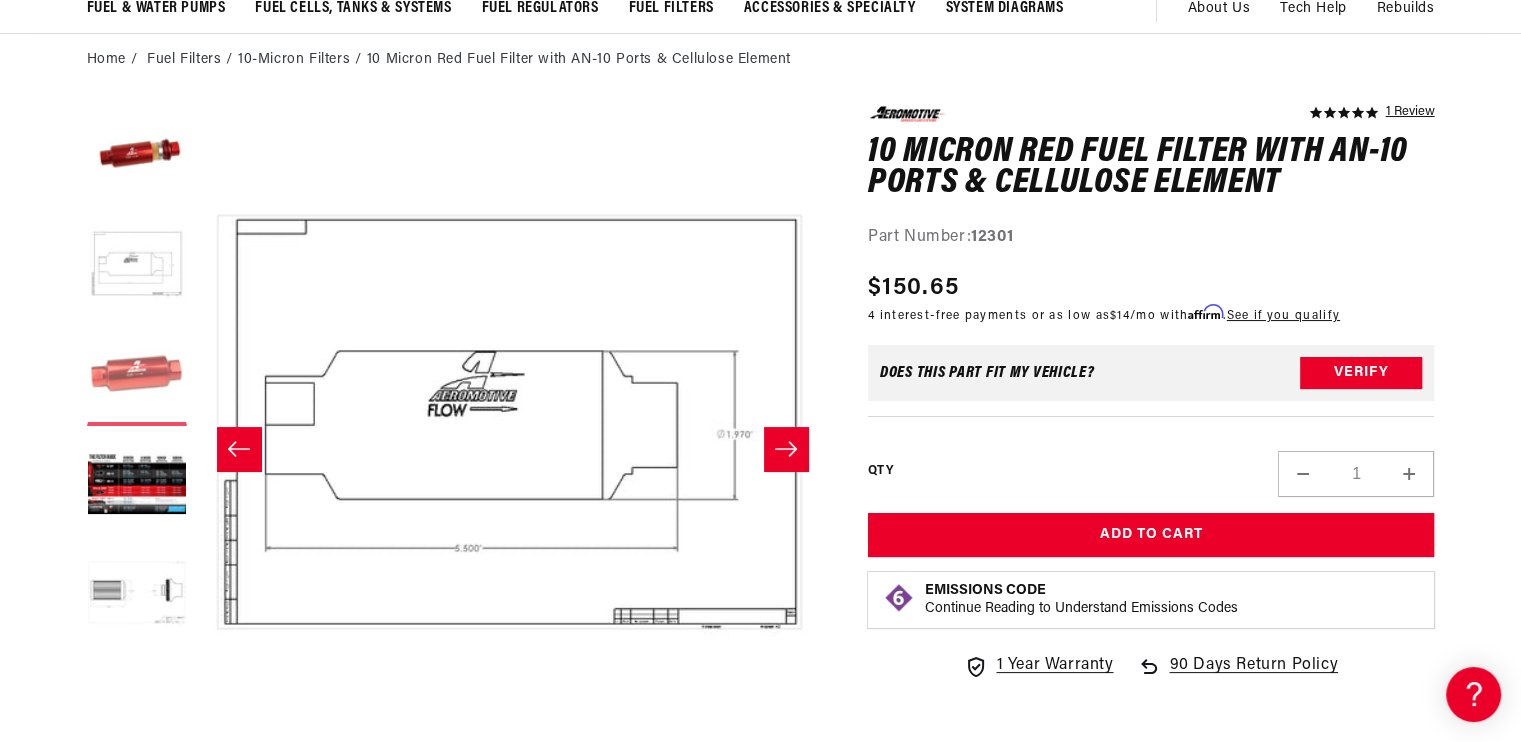 scroll, scrollTop: 0, scrollLeft: 148, axis: horizontal 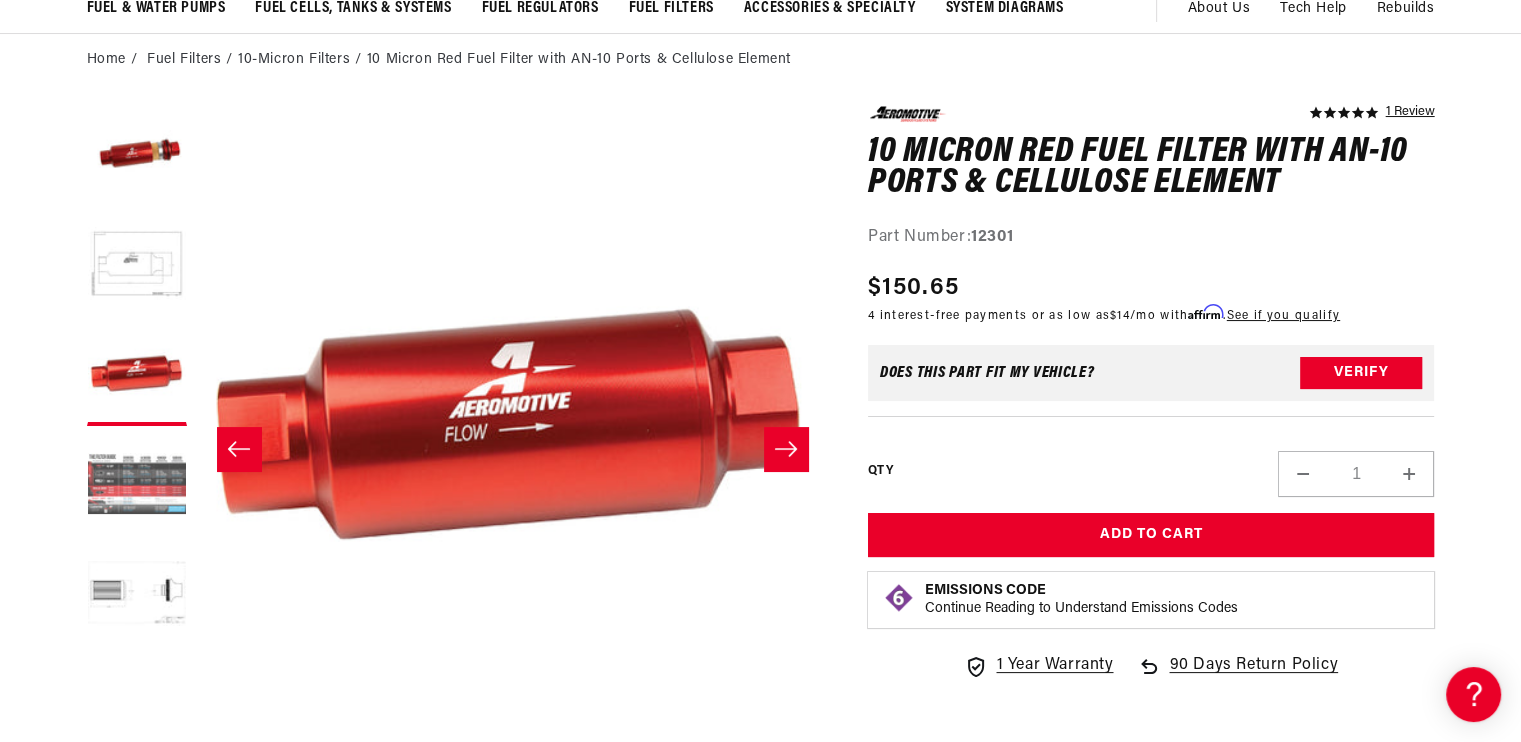 click at bounding box center (137, 486) 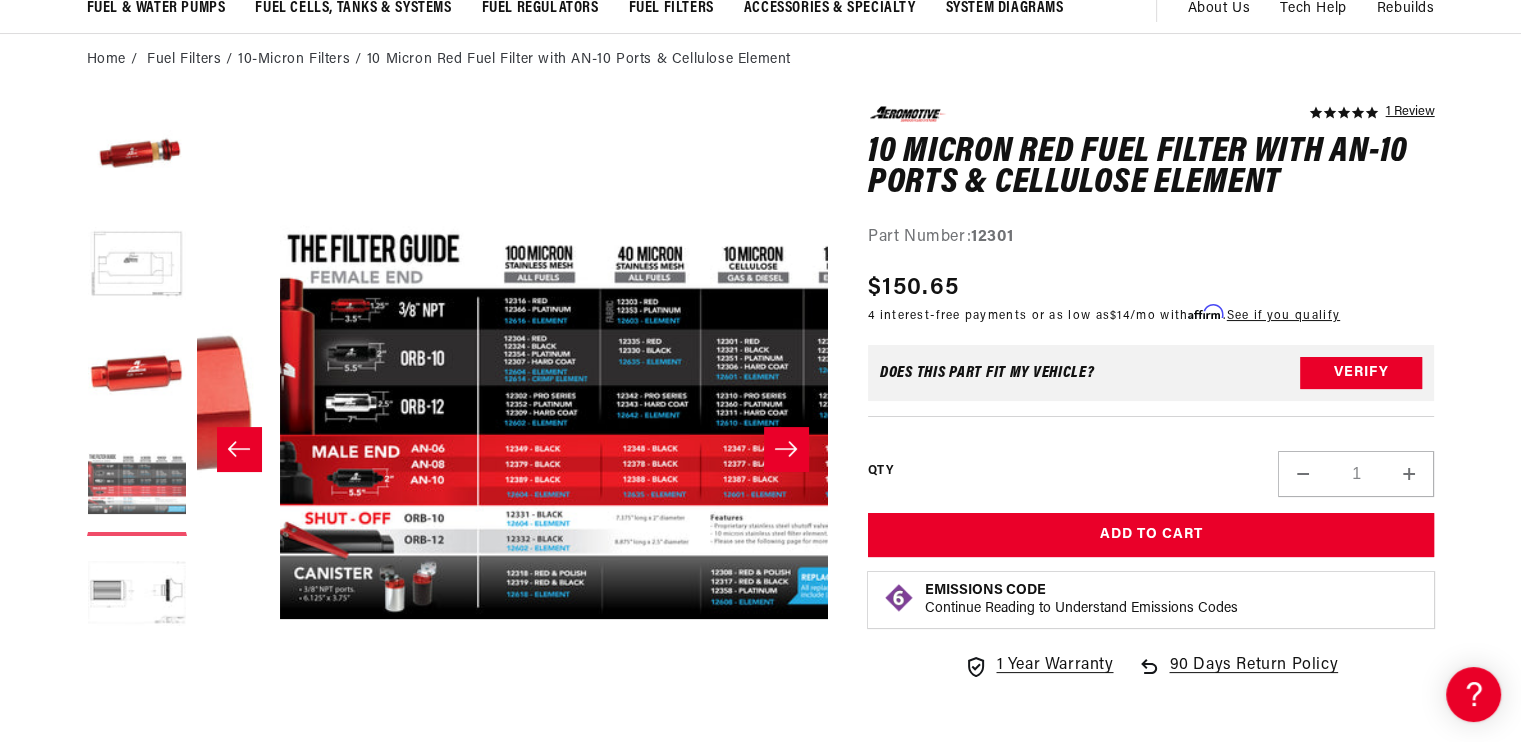 scroll, scrollTop: 0, scrollLeft: 1894, axis: horizontal 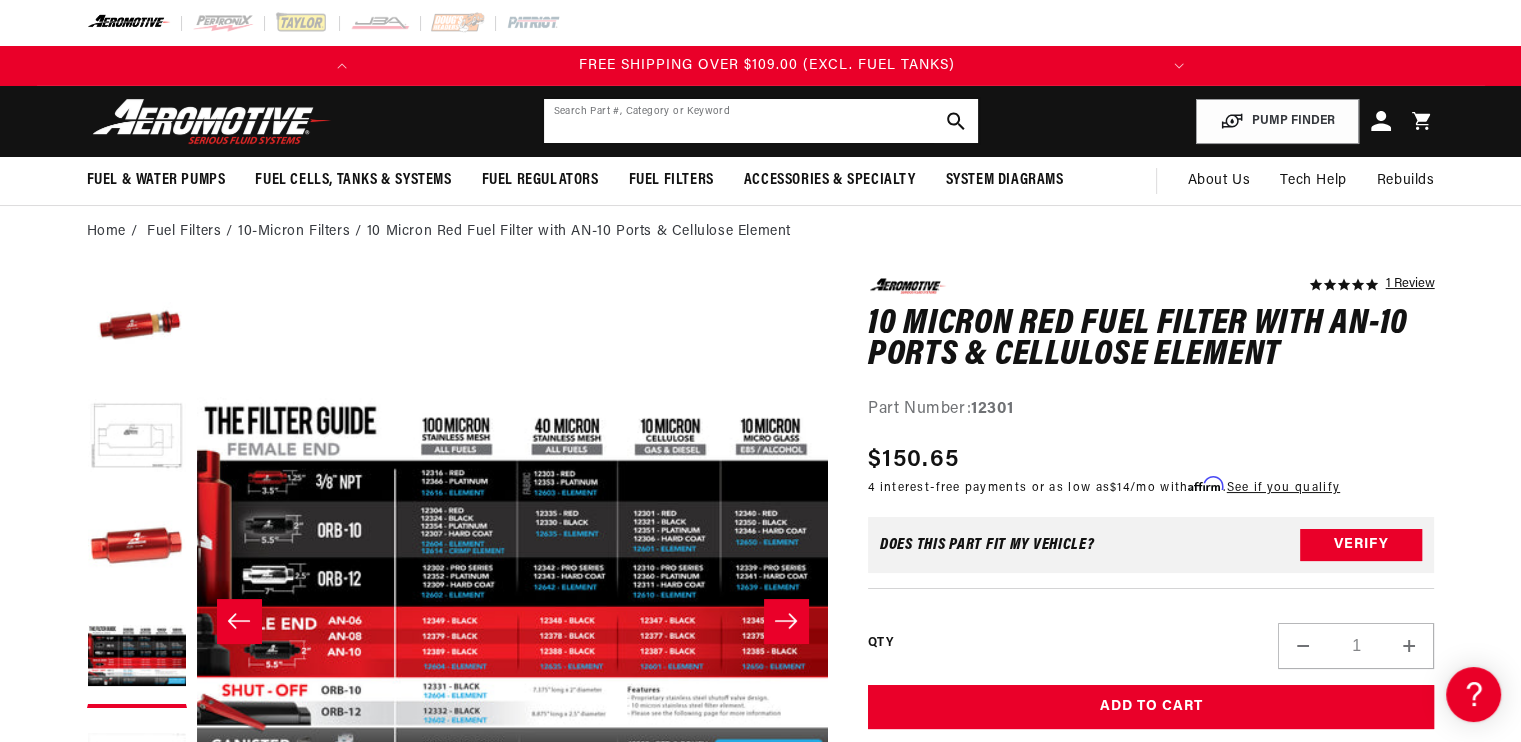 click 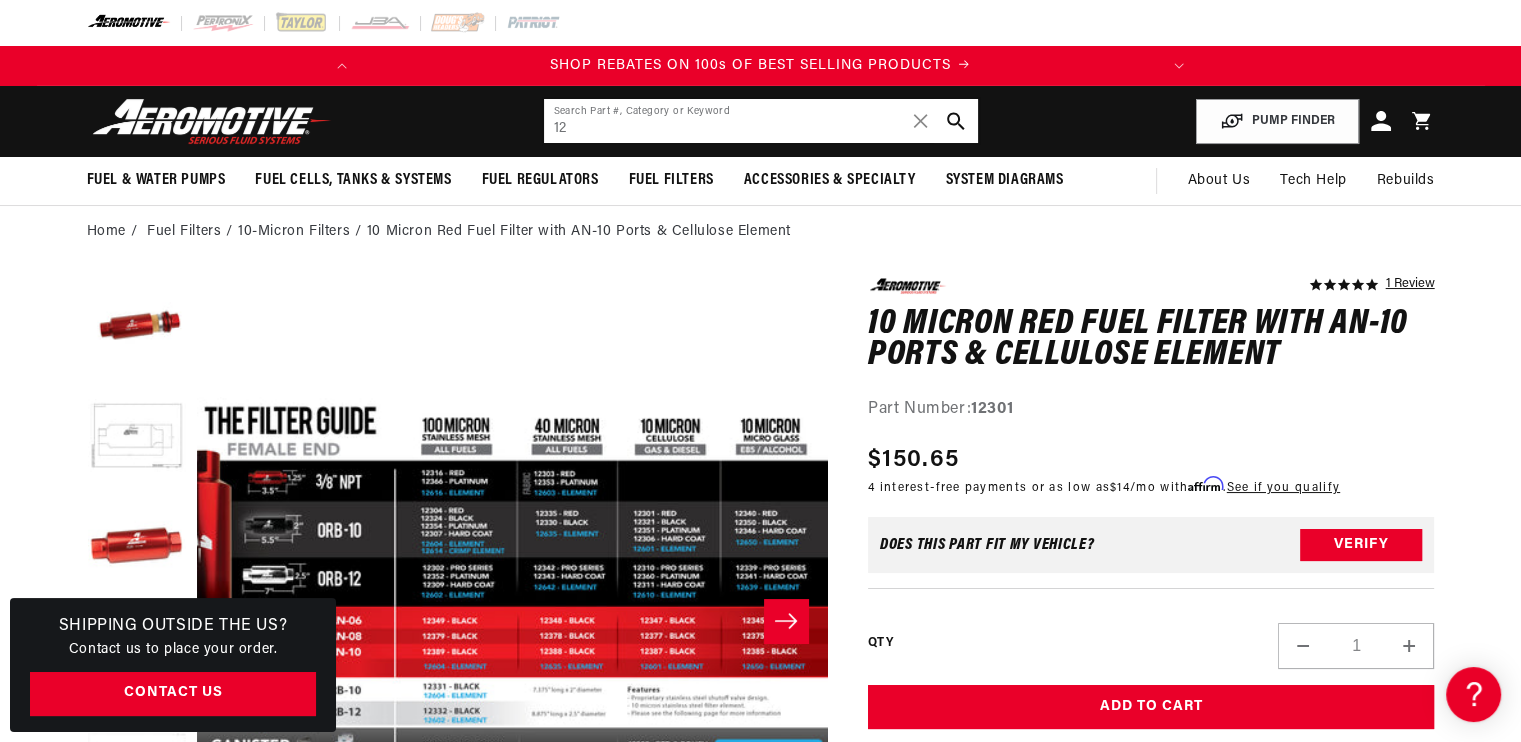 type on "1" 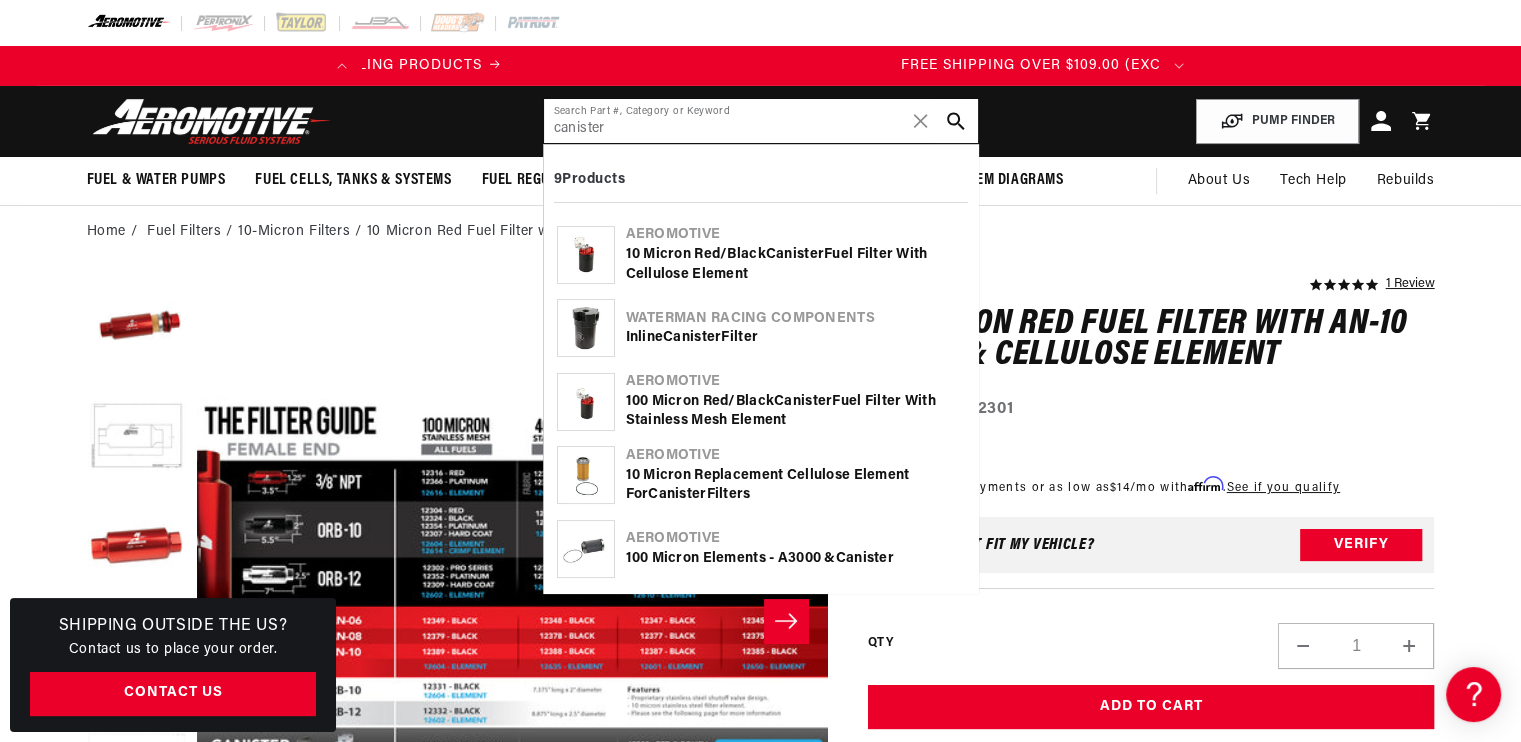 scroll, scrollTop: 0, scrollLeft: 19, axis: horizontal 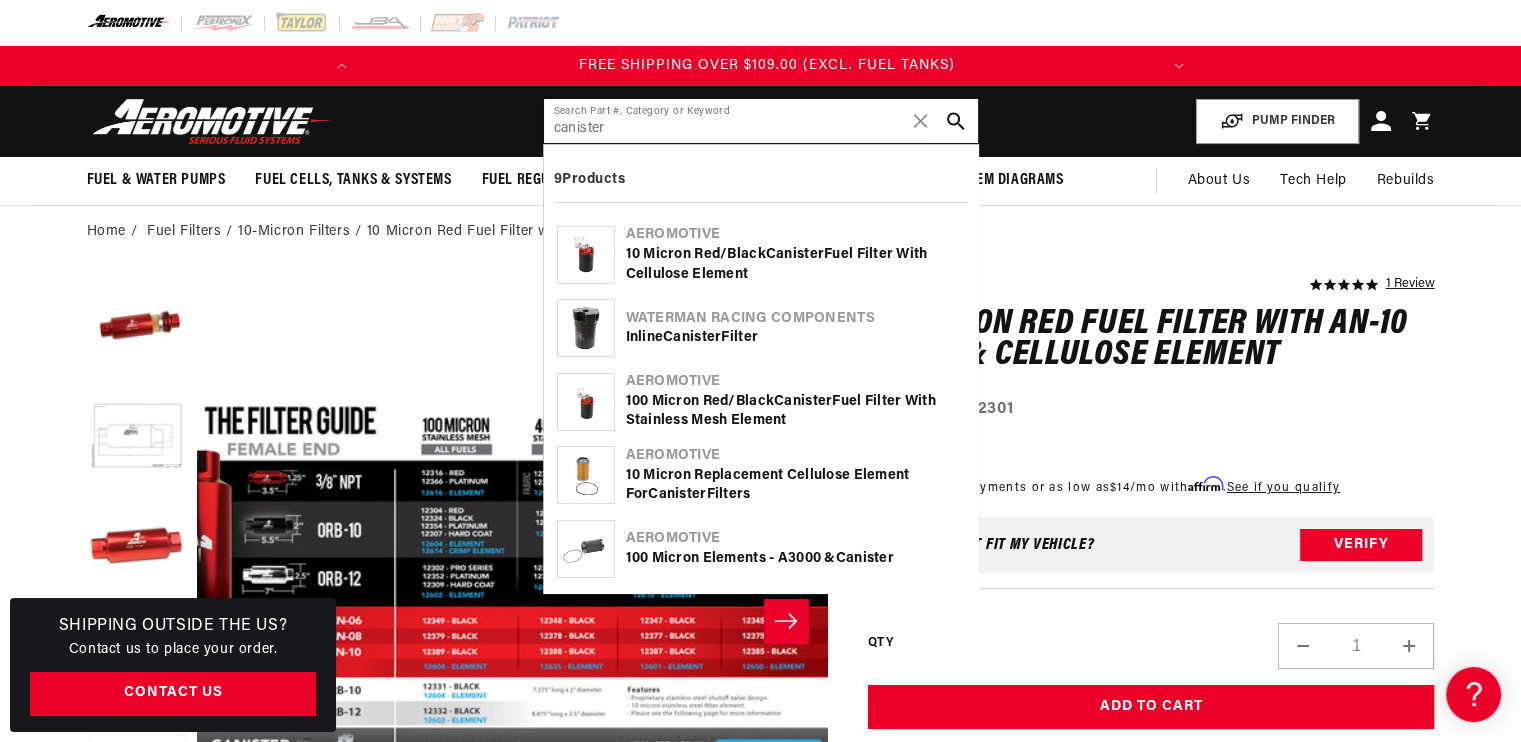 type on "canister" 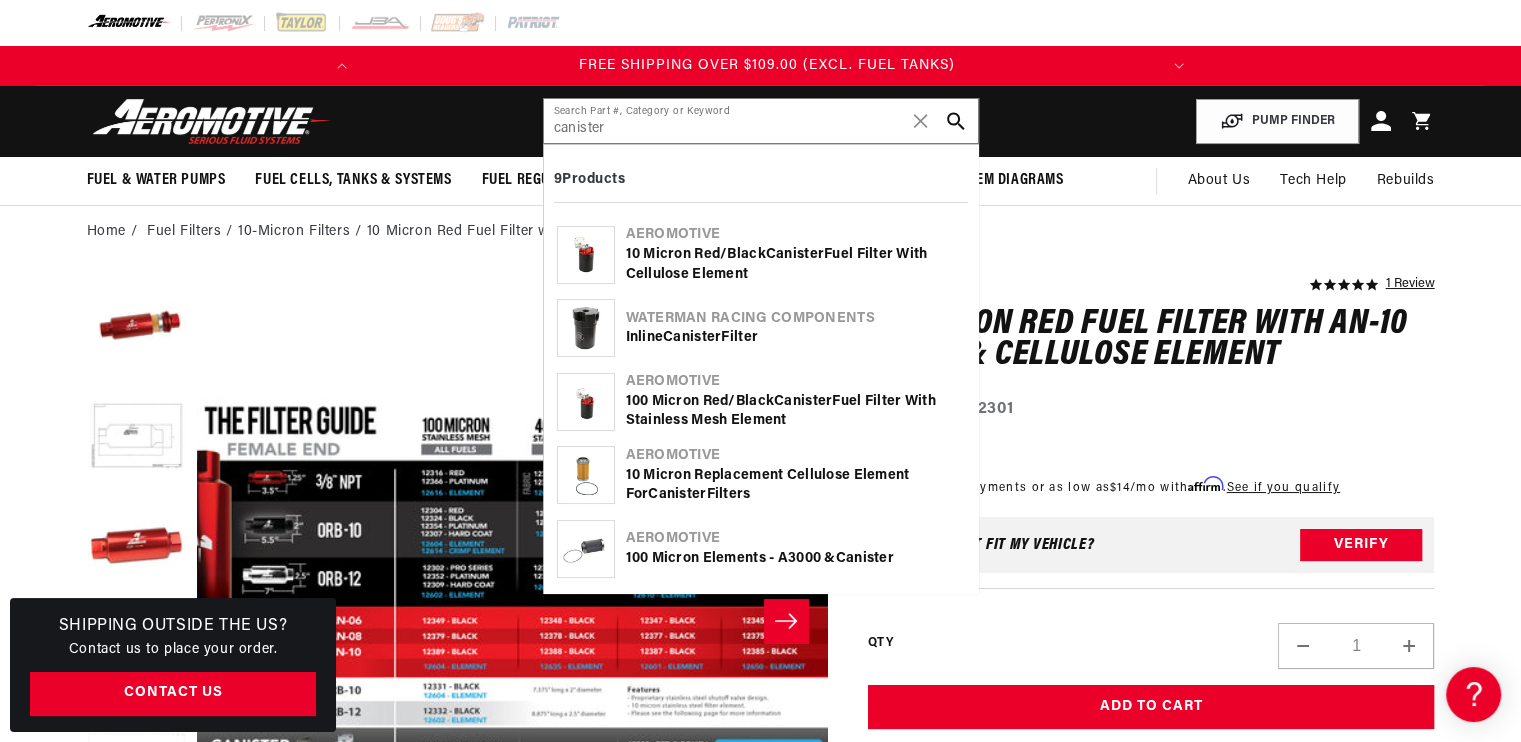 click on "10 Micron Red/Black  Canister  Fuel Filter with Cellulose Element" 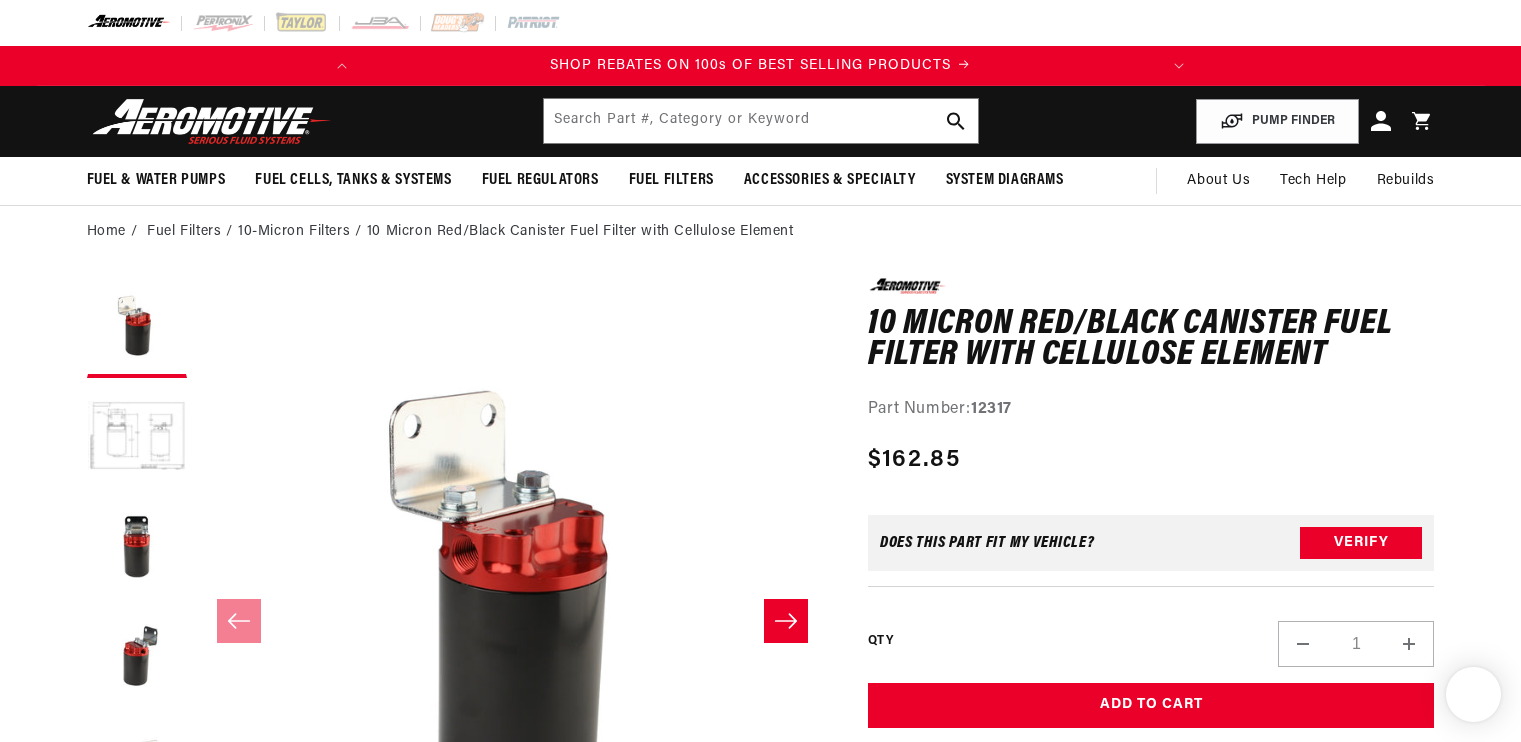 scroll, scrollTop: 0, scrollLeft: 0, axis: both 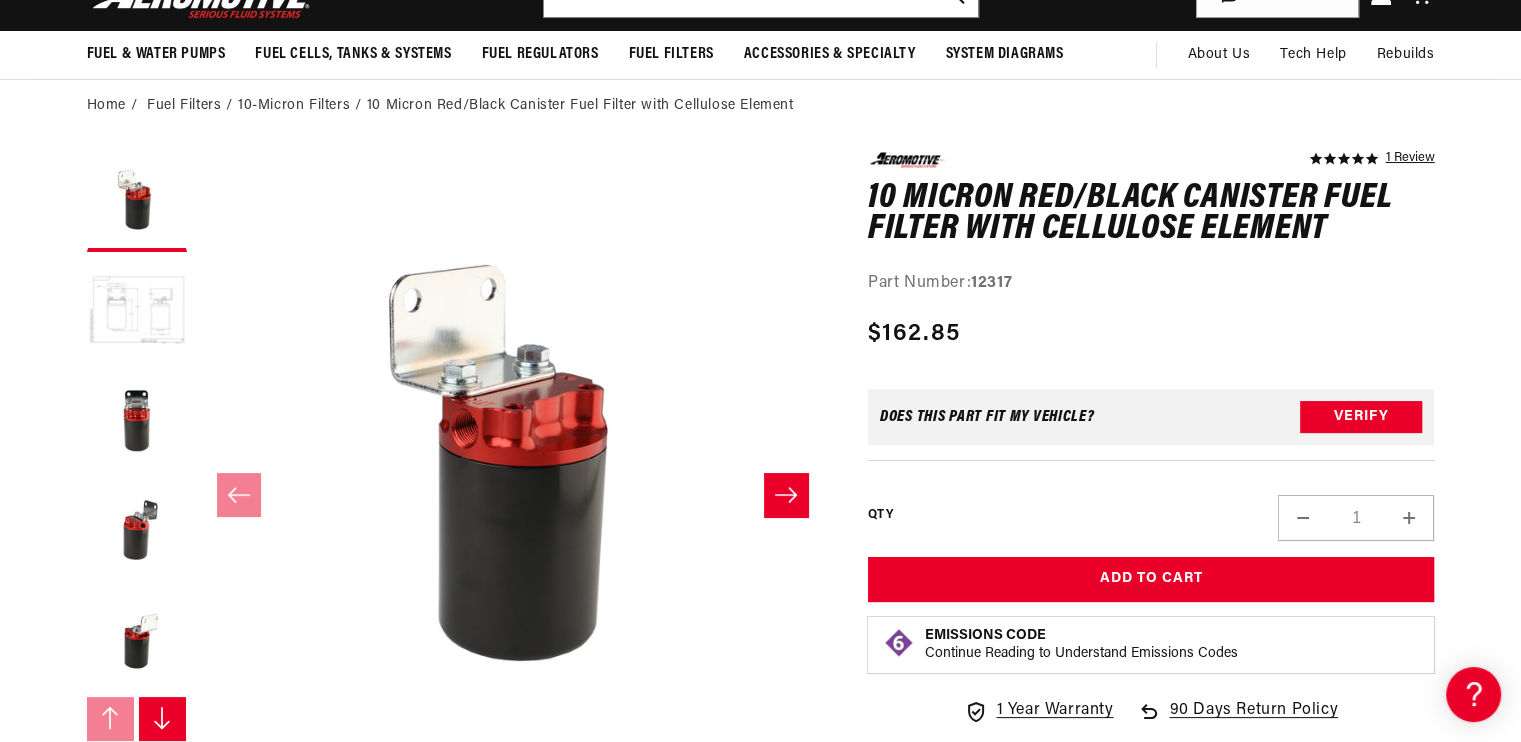 click at bounding box center [137, 312] 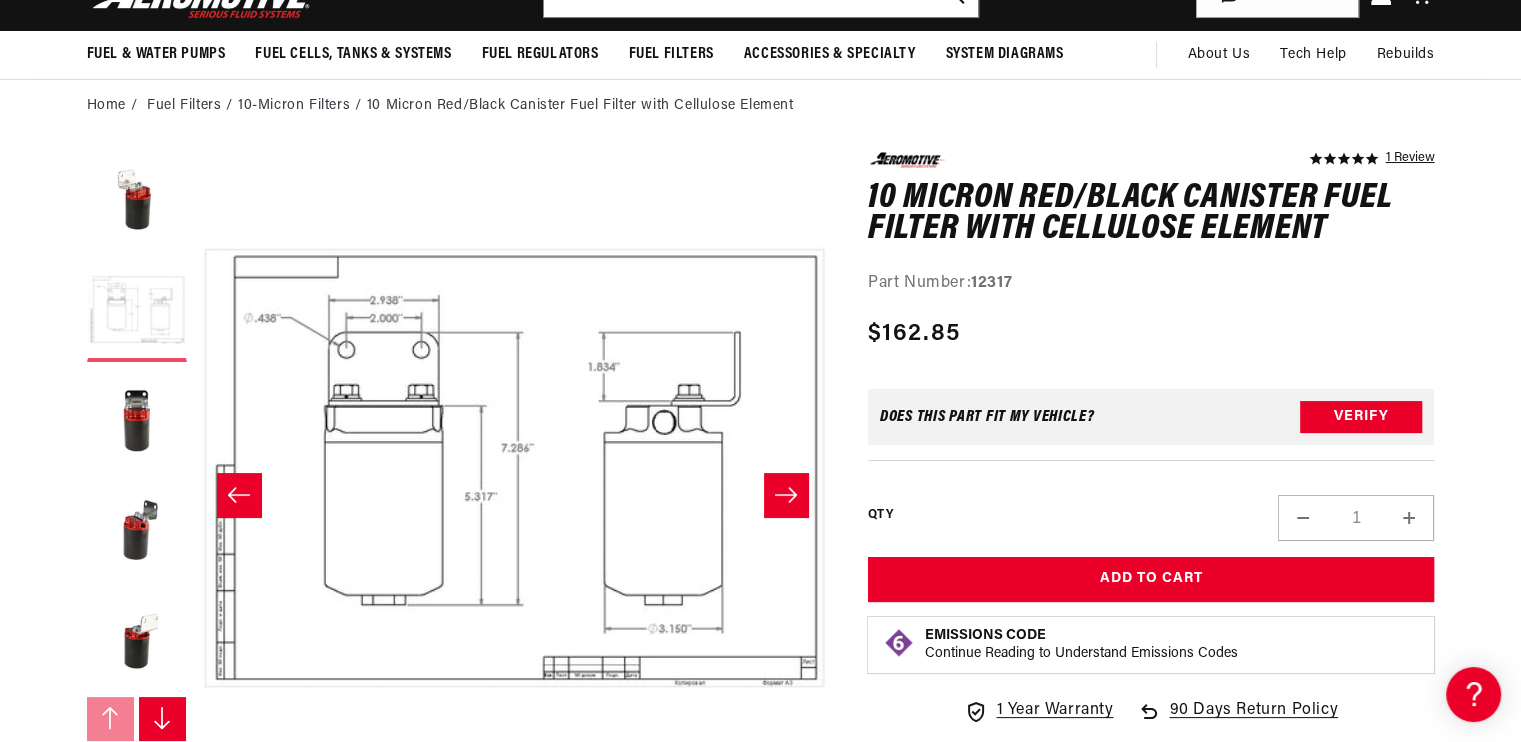 scroll, scrollTop: 0, scrollLeft: 631, axis: horizontal 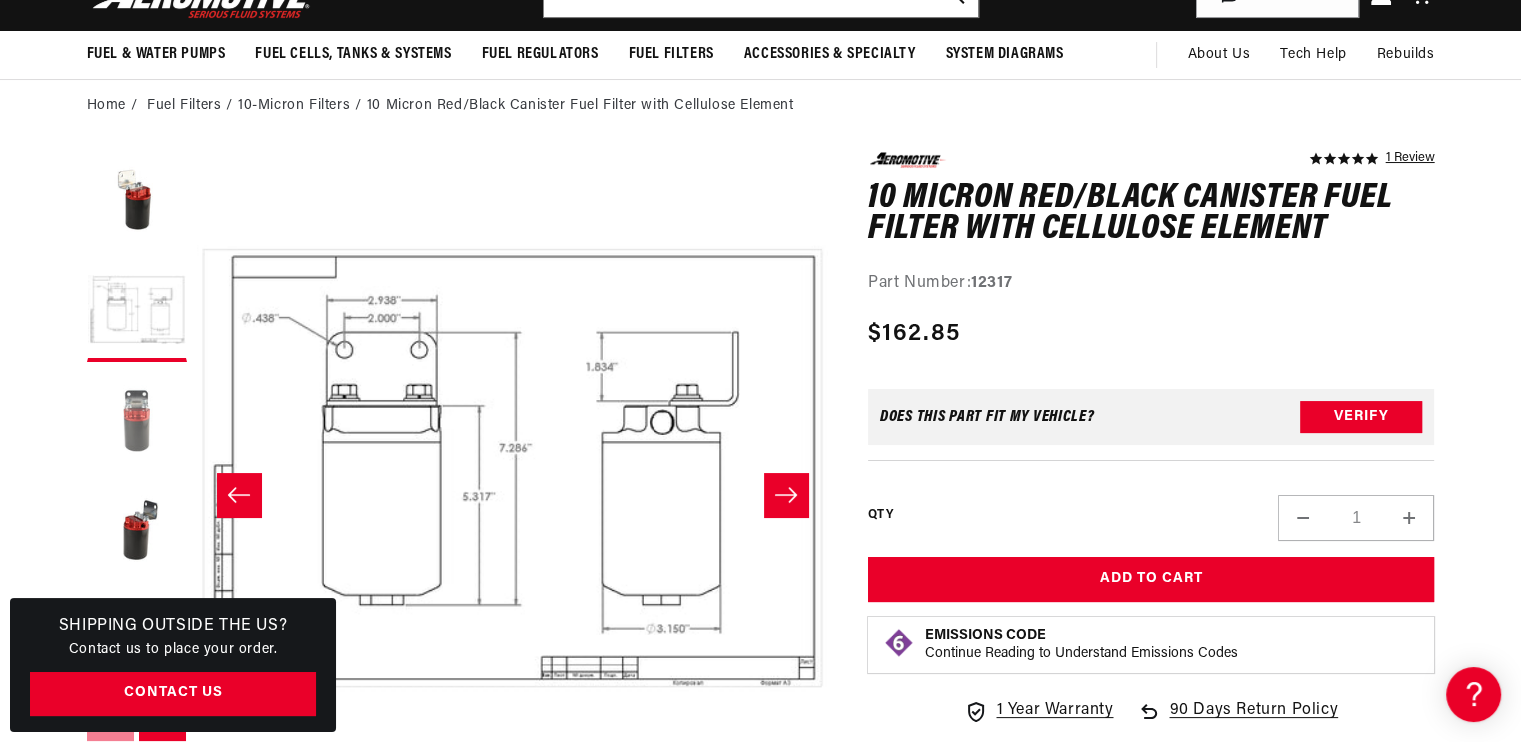 click at bounding box center [137, 422] 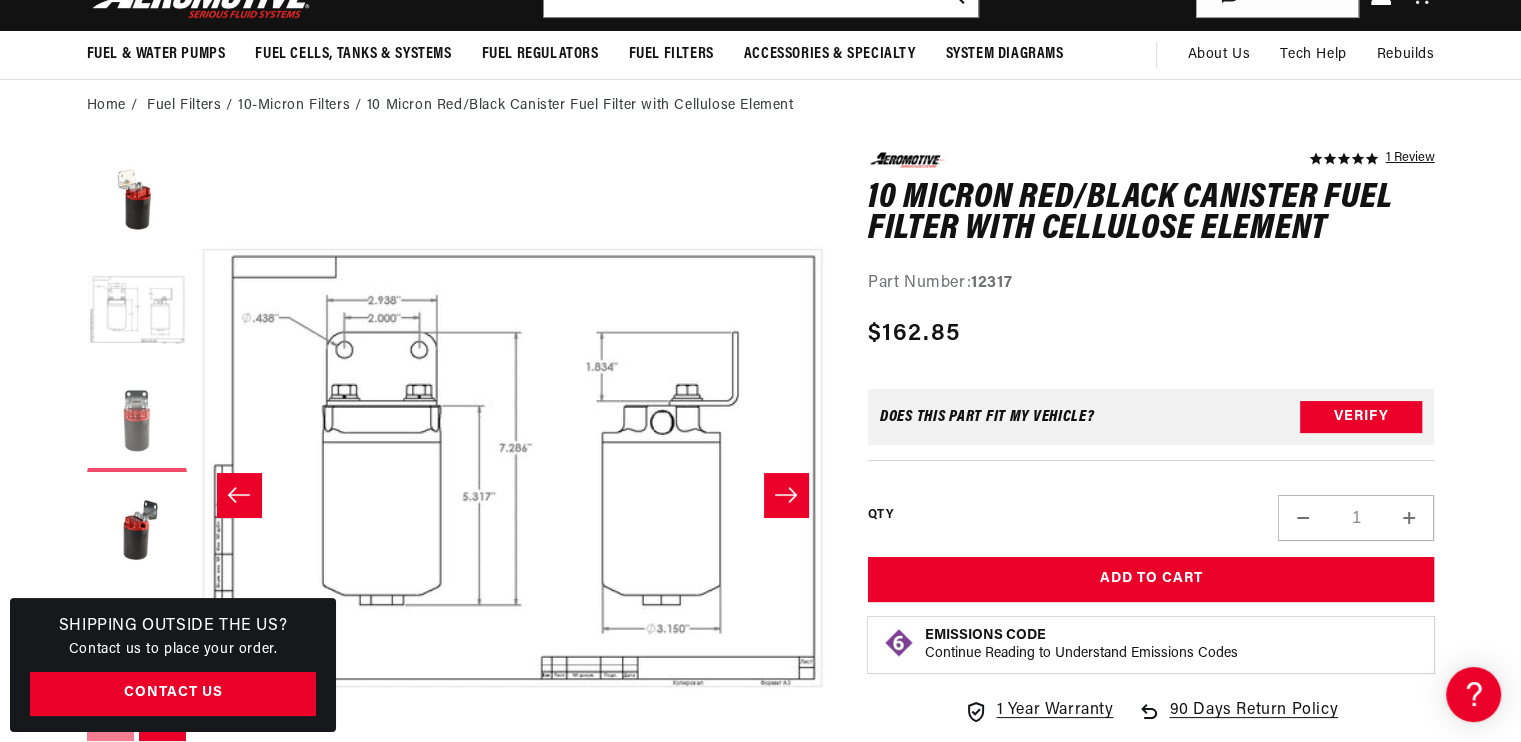 scroll, scrollTop: 0, scrollLeft: 766, axis: horizontal 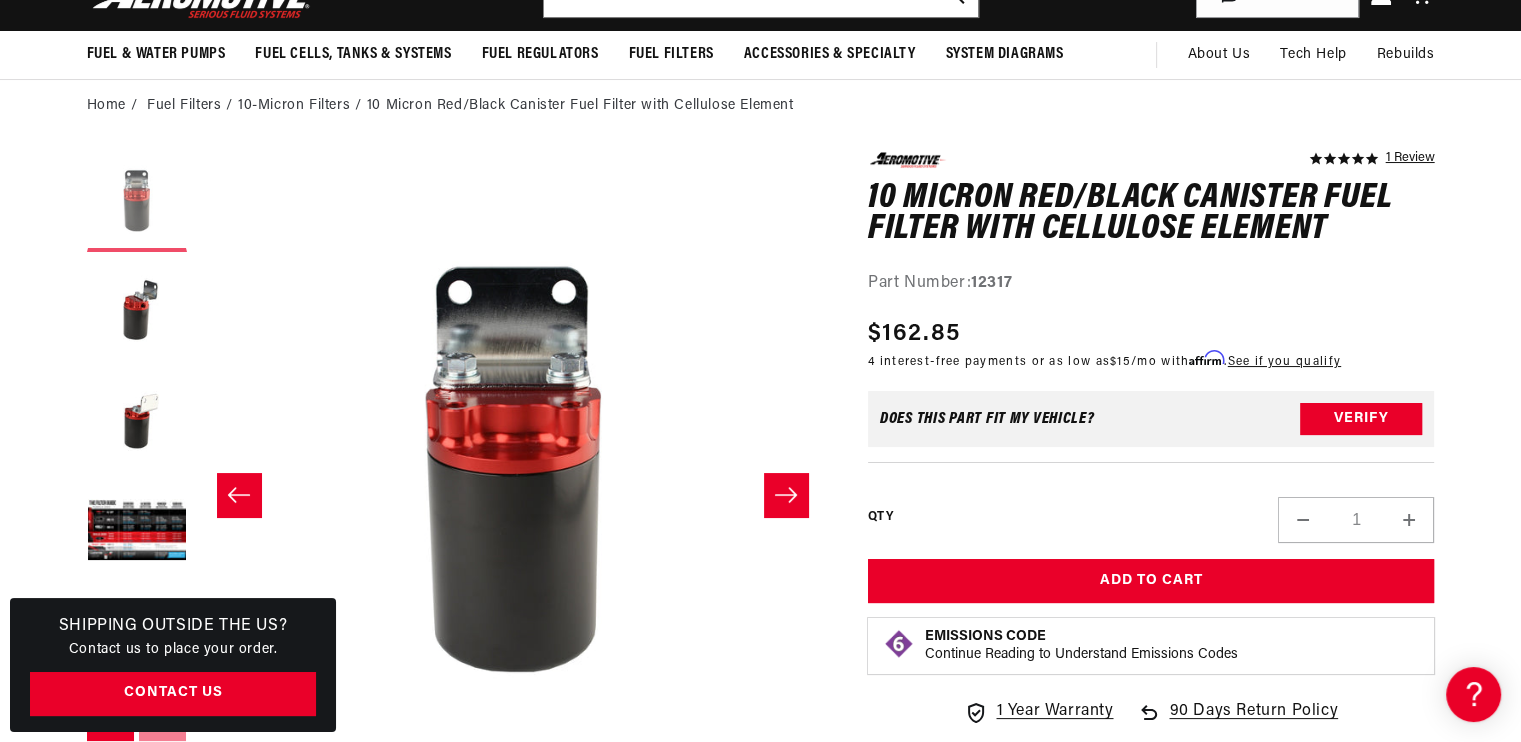 click at bounding box center (137, 422) 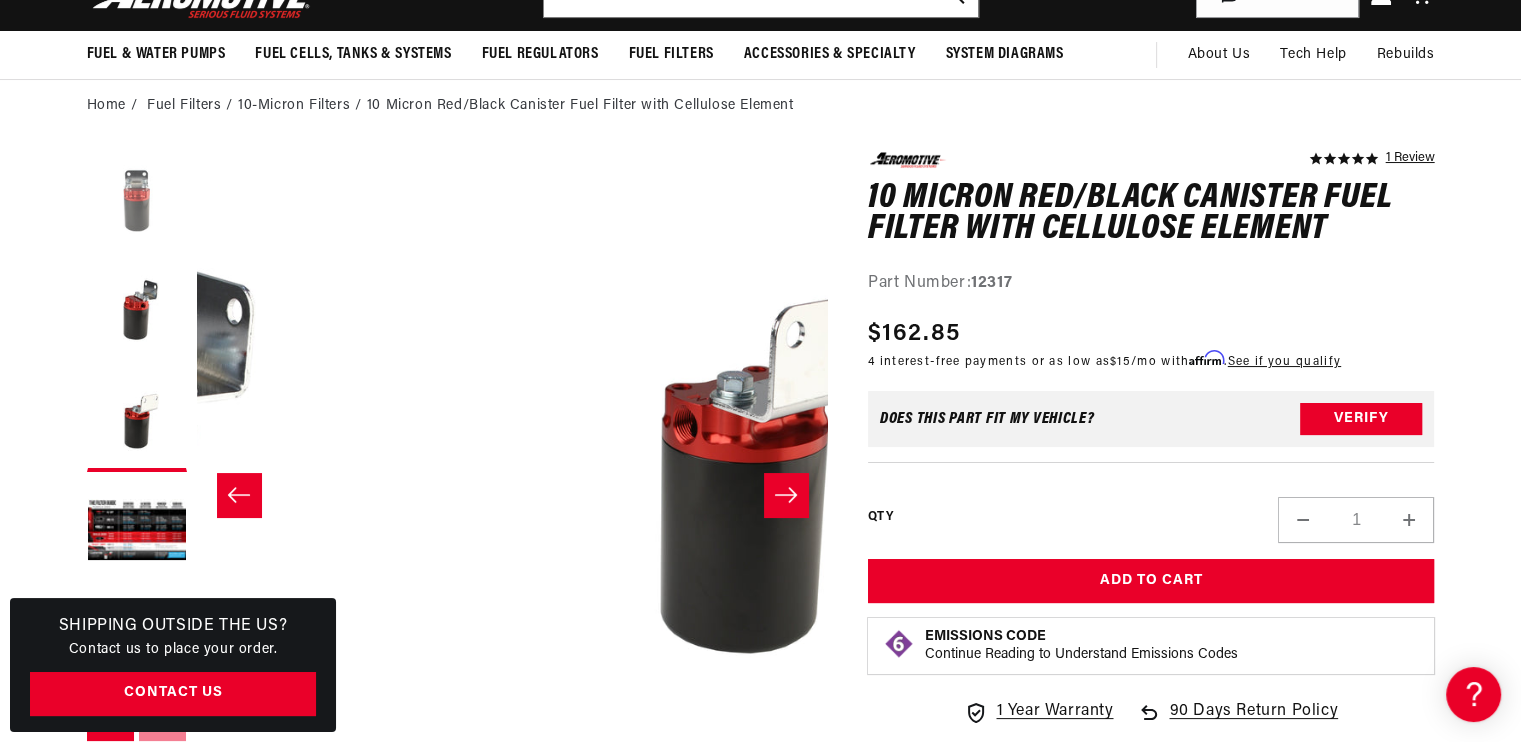 scroll, scrollTop: 0, scrollLeft: 2525, axis: horizontal 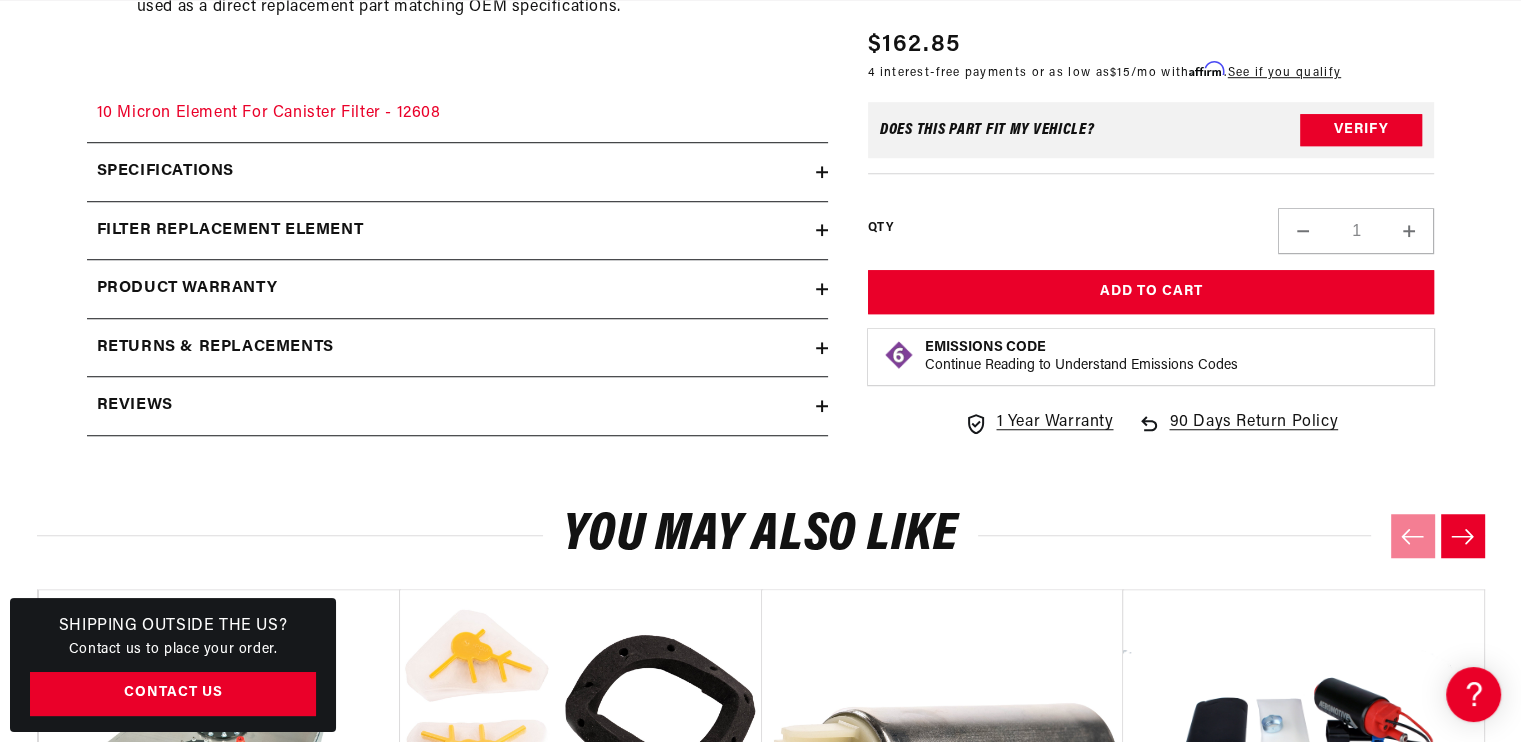 click 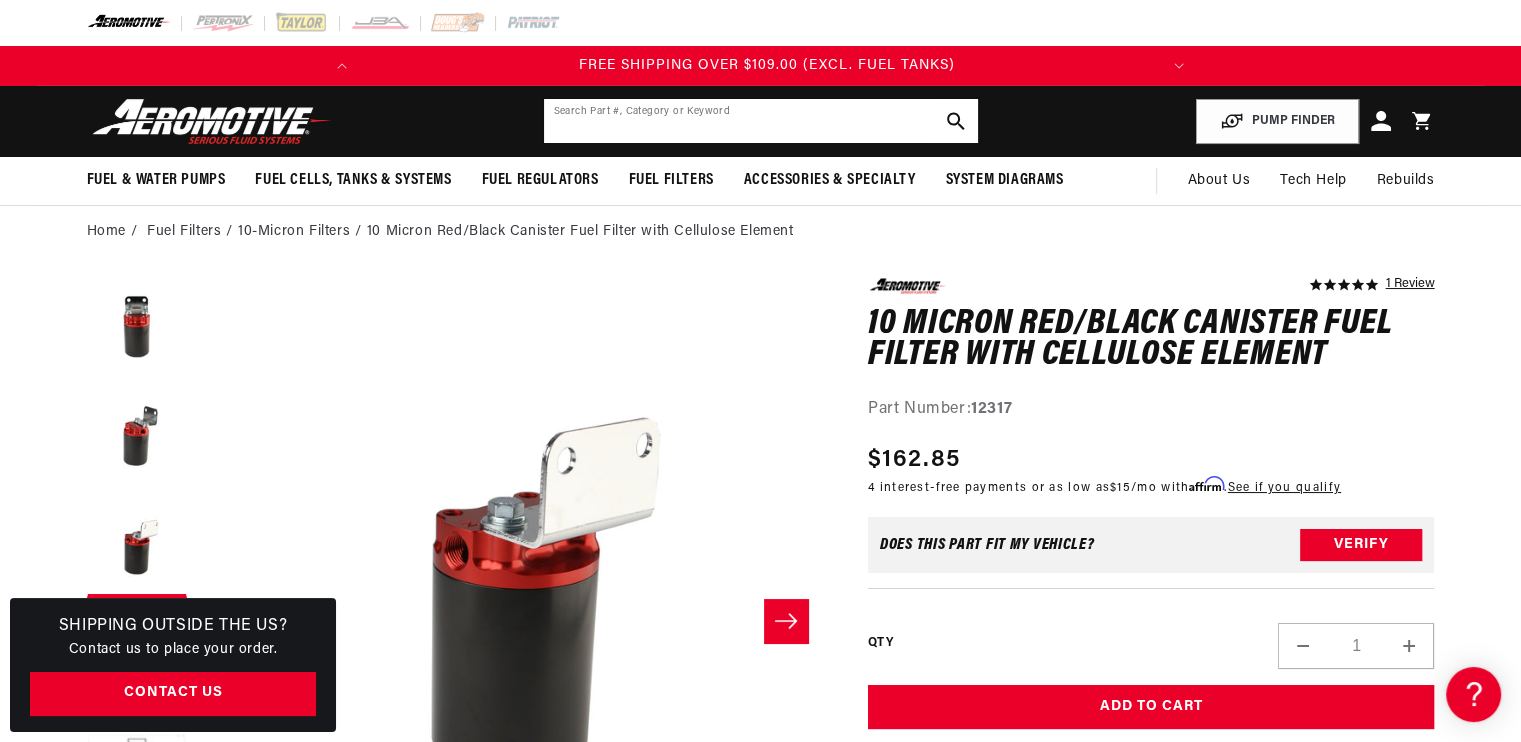 click 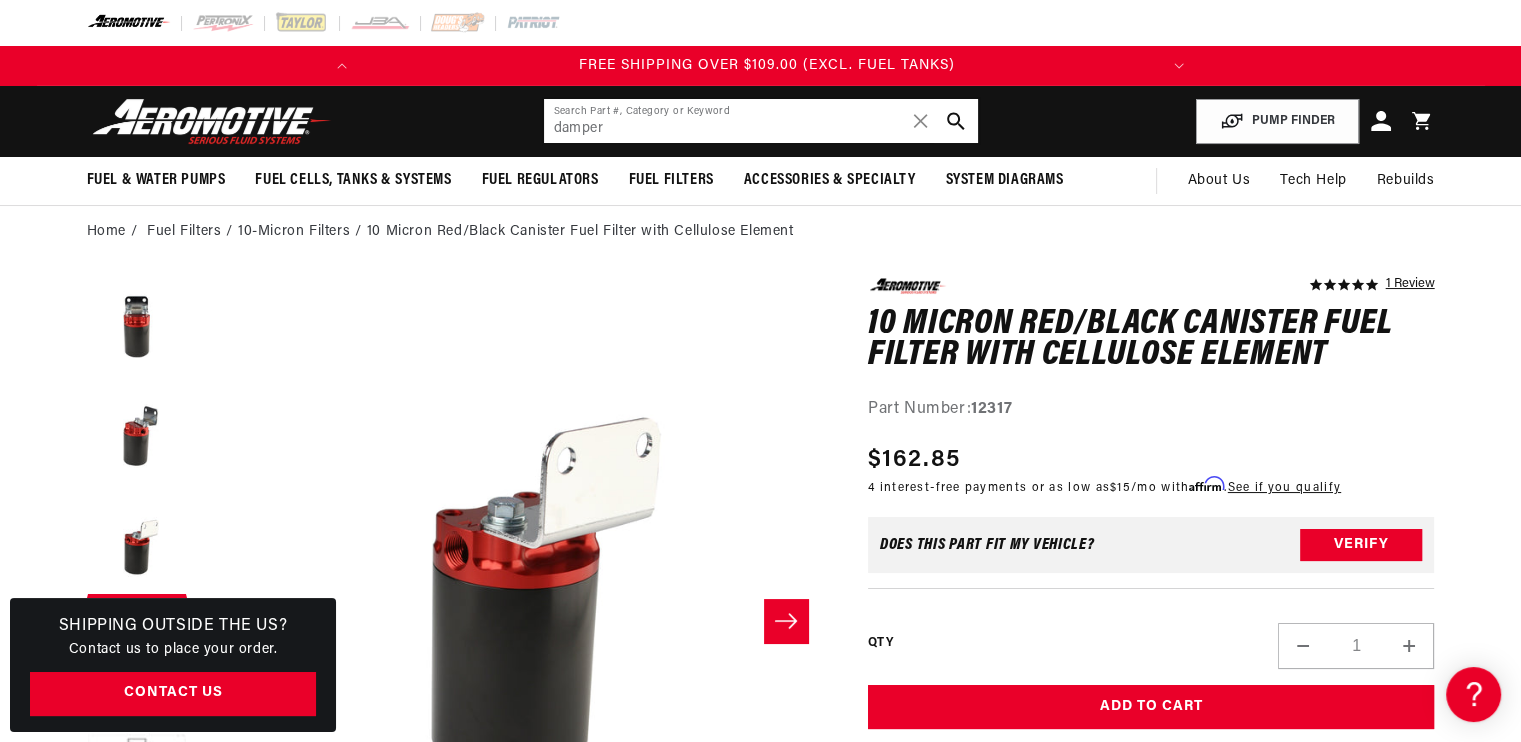 type on "damper" 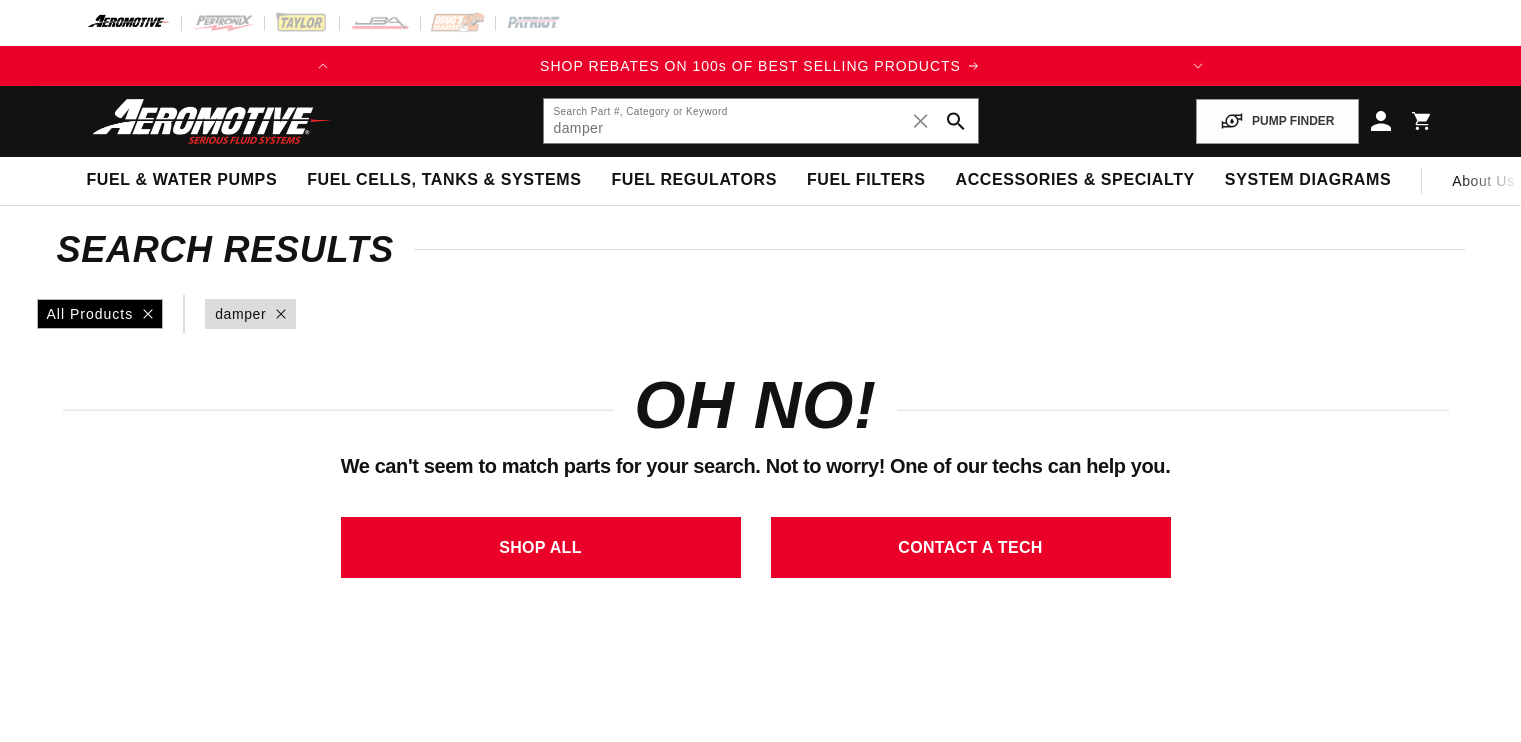 scroll, scrollTop: 0, scrollLeft: 0, axis: both 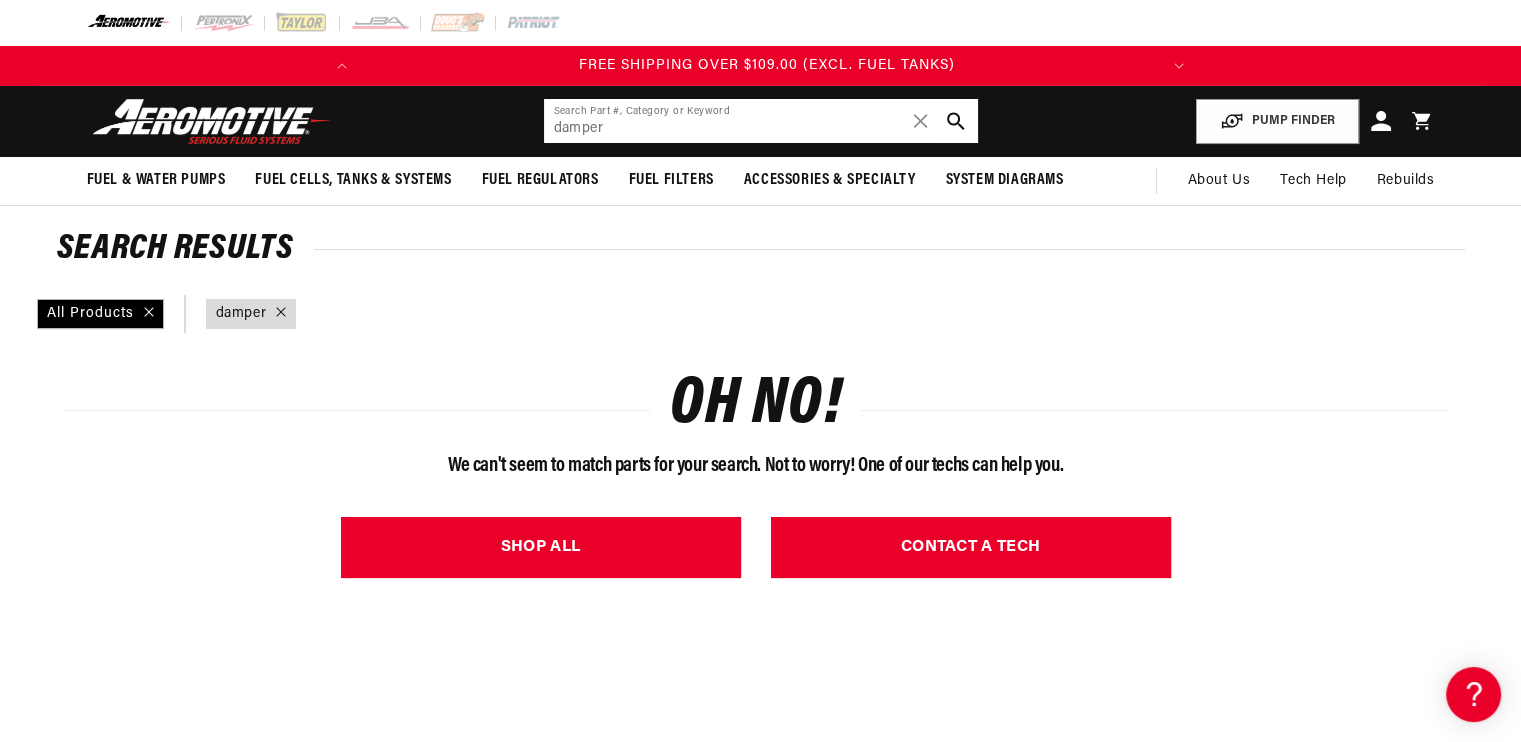 click on "damper" 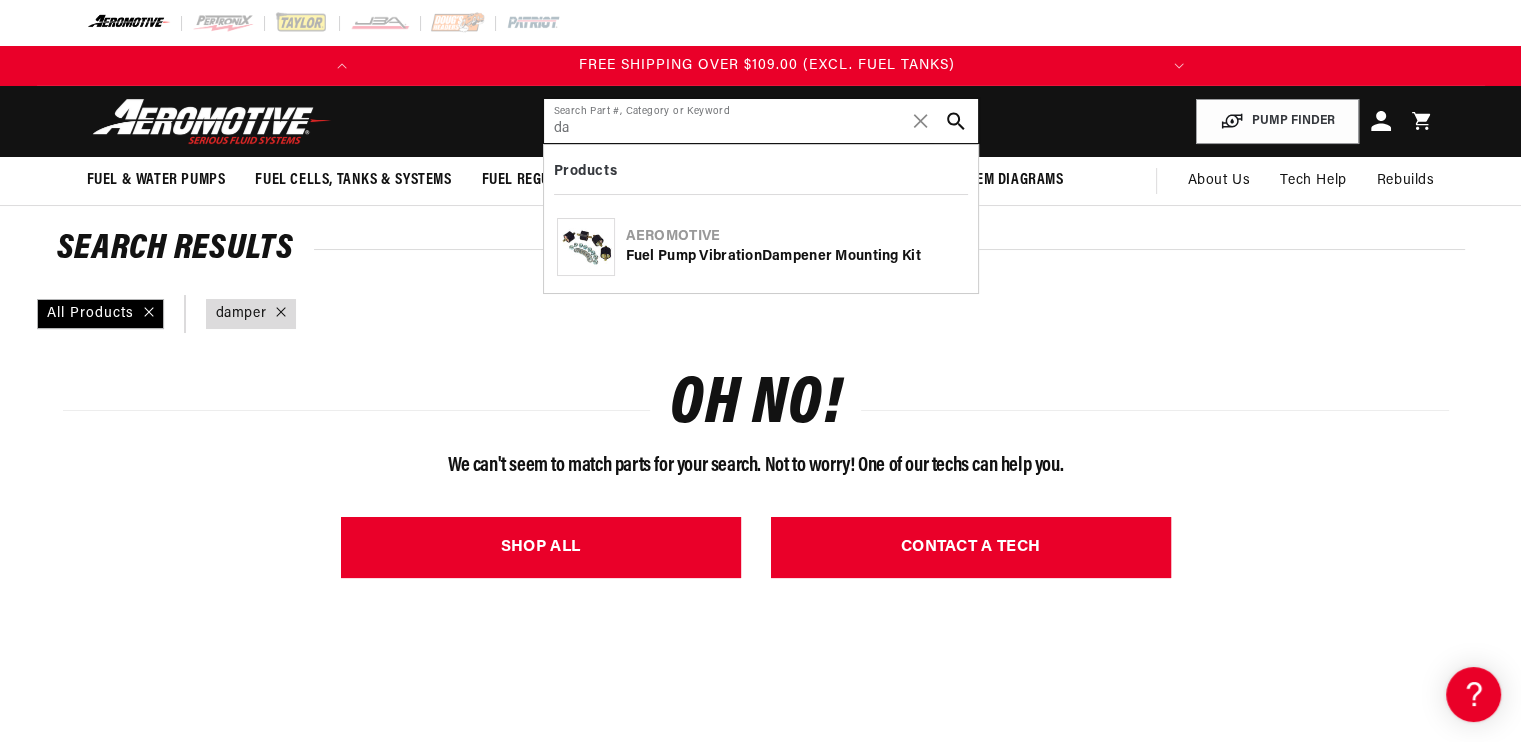 type on "d" 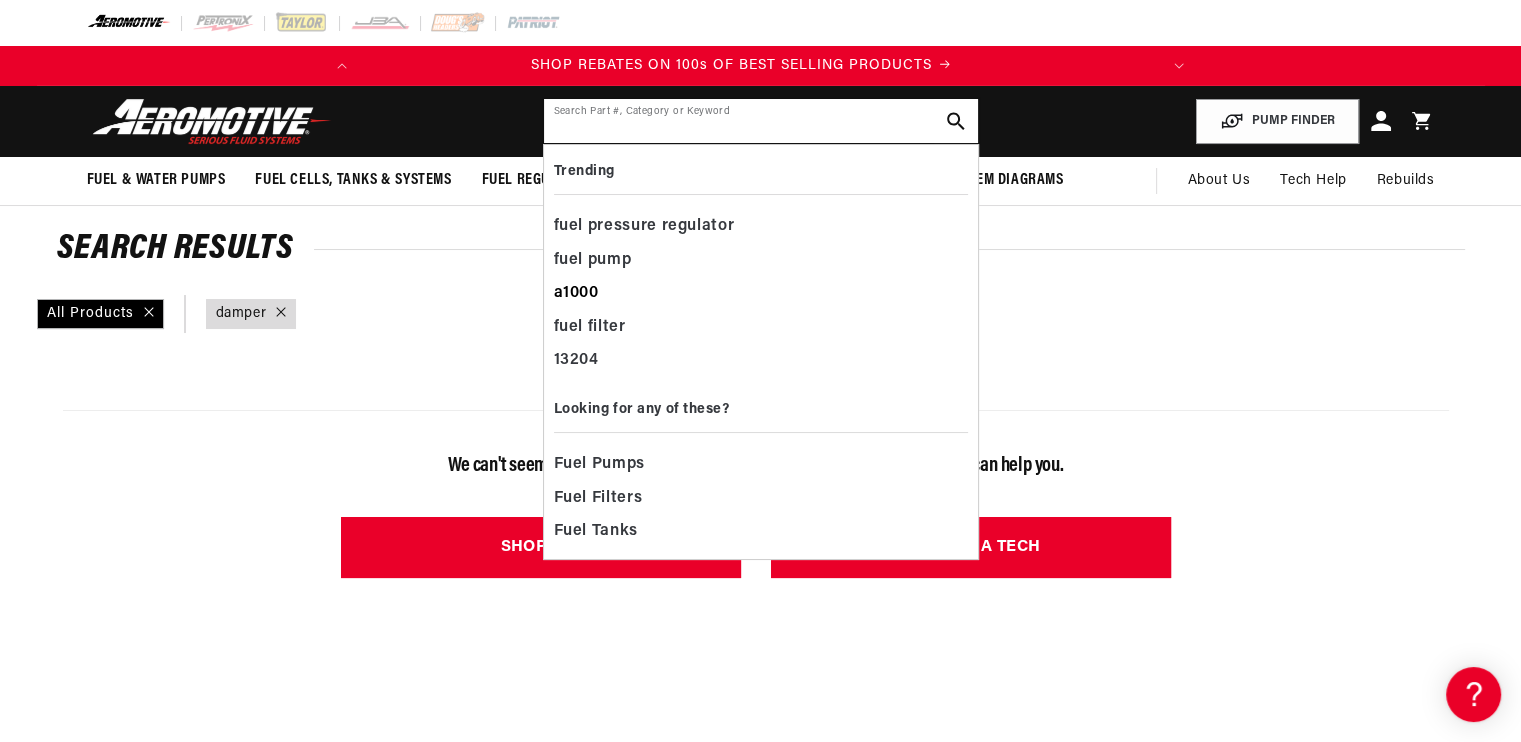 scroll, scrollTop: 0, scrollLeft: 0, axis: both 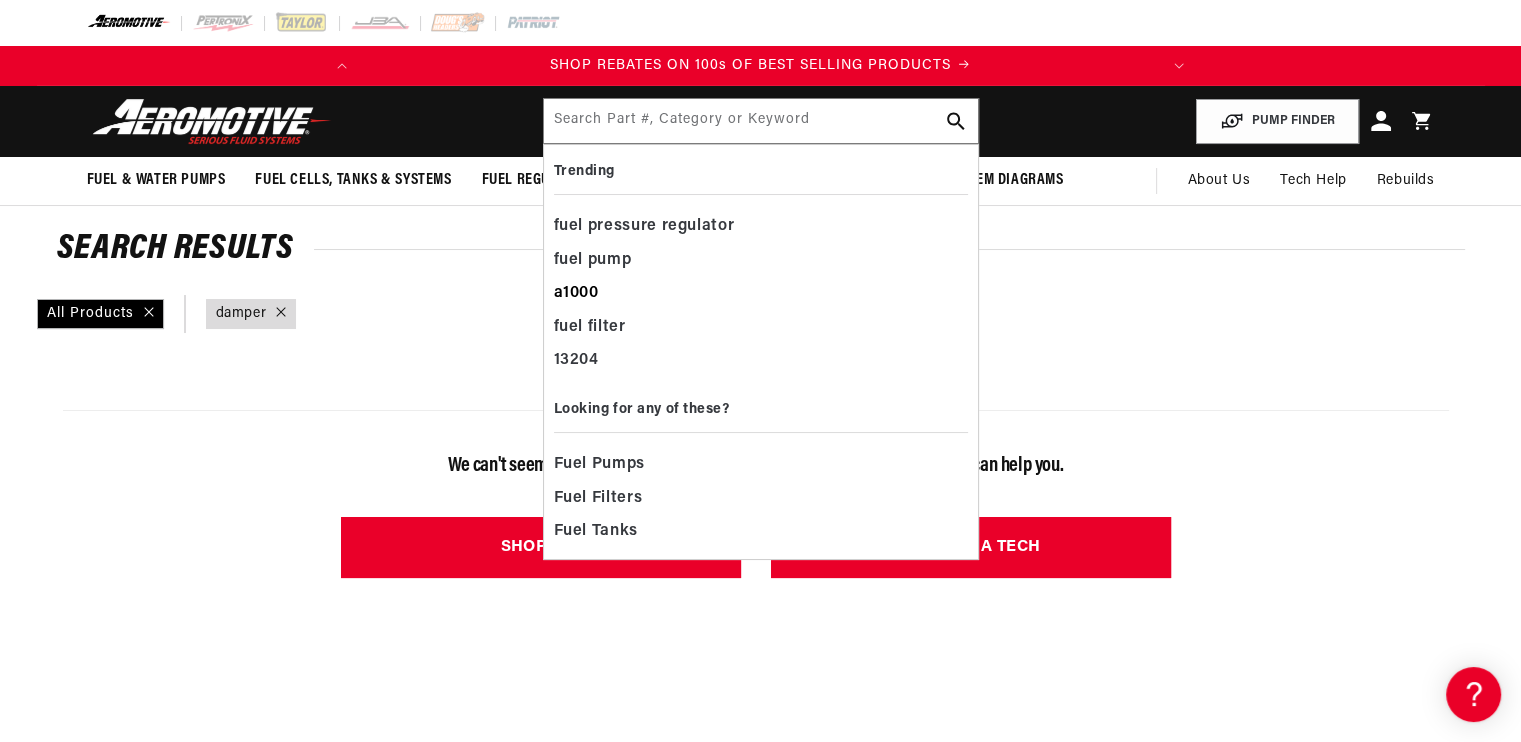 click on "a1000" 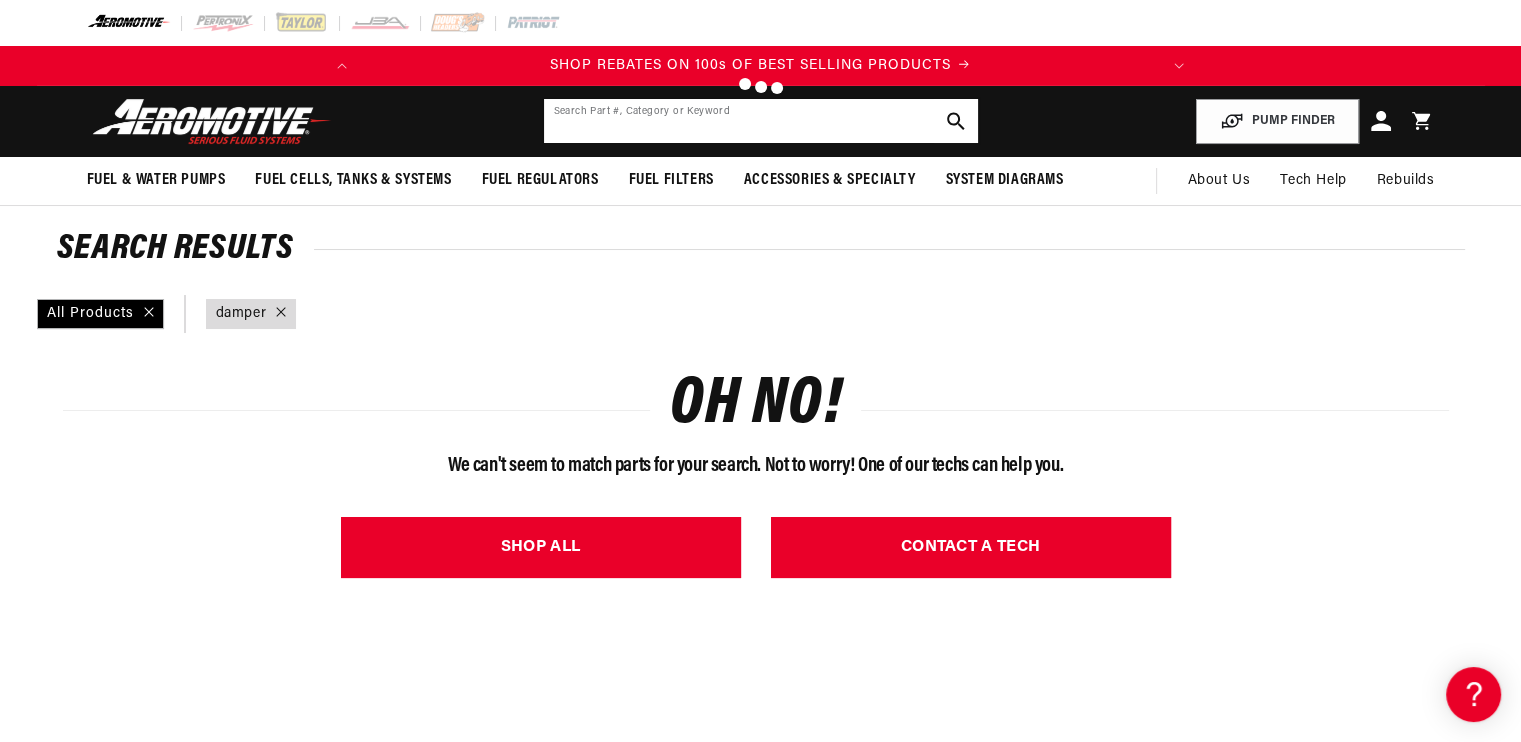 type on "a1000" 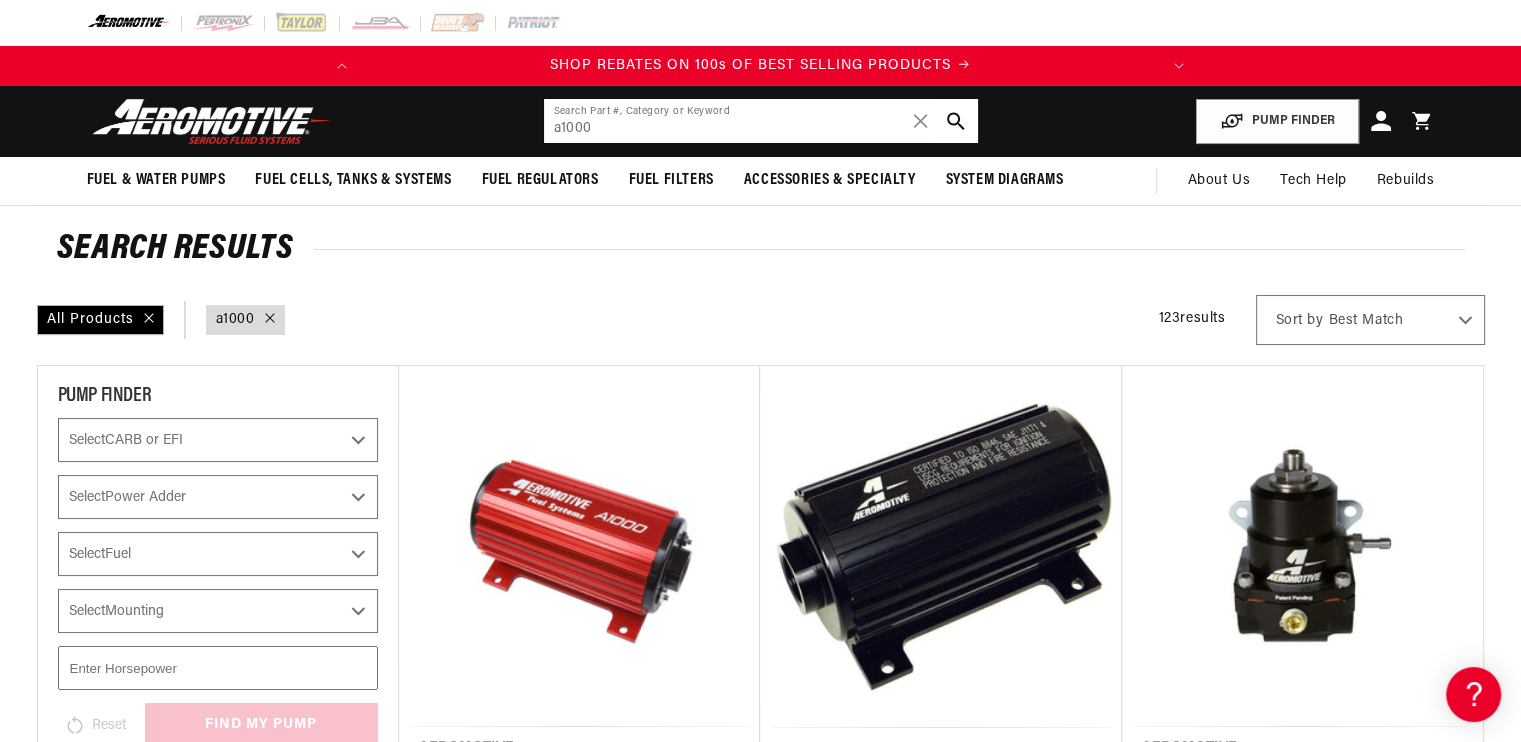 scroll, scrollTop: 271, scrollLeft: 0, axis: vertical 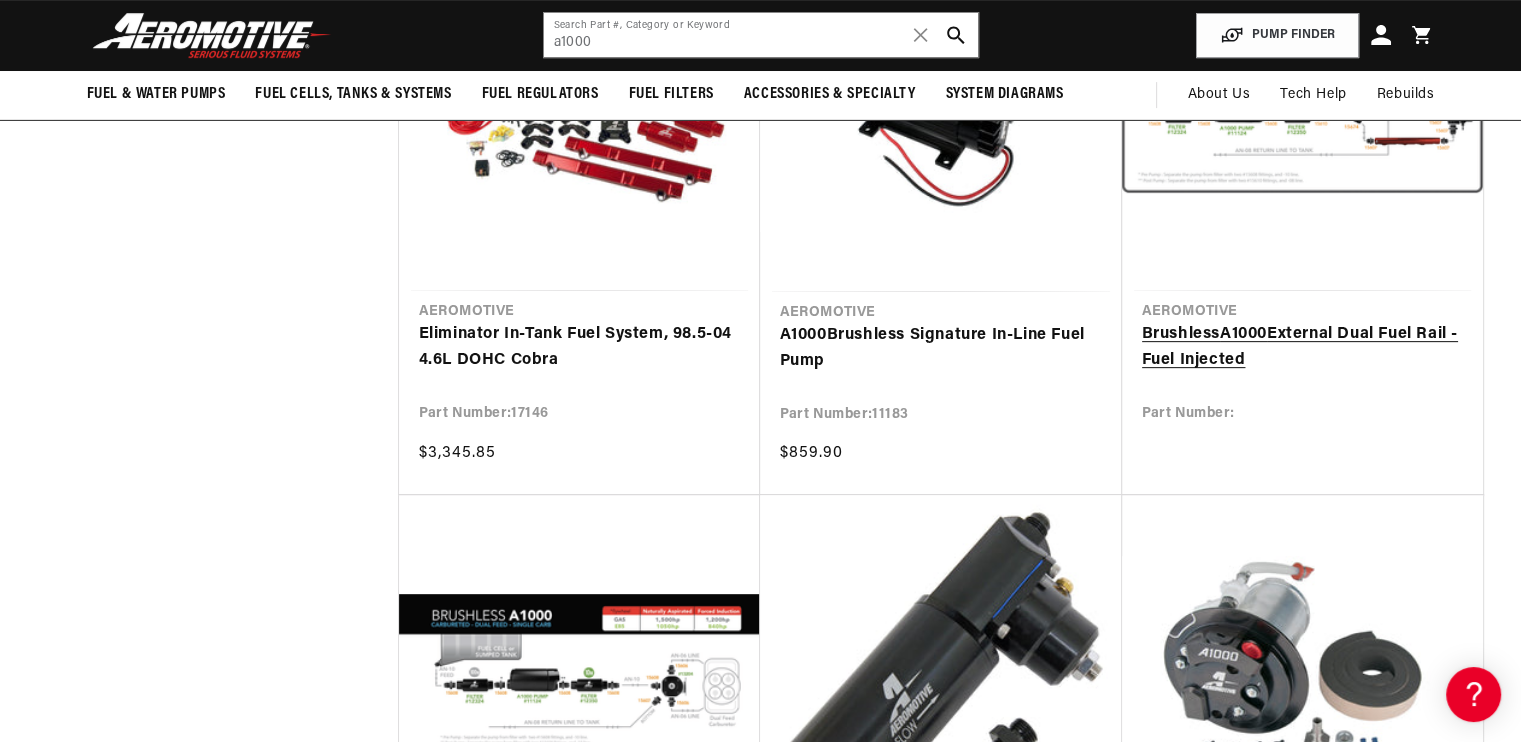 click on "Brushless  A1000  External Dual Fuel Rail - Fuel Injected" at bounding box center (1302, 347) 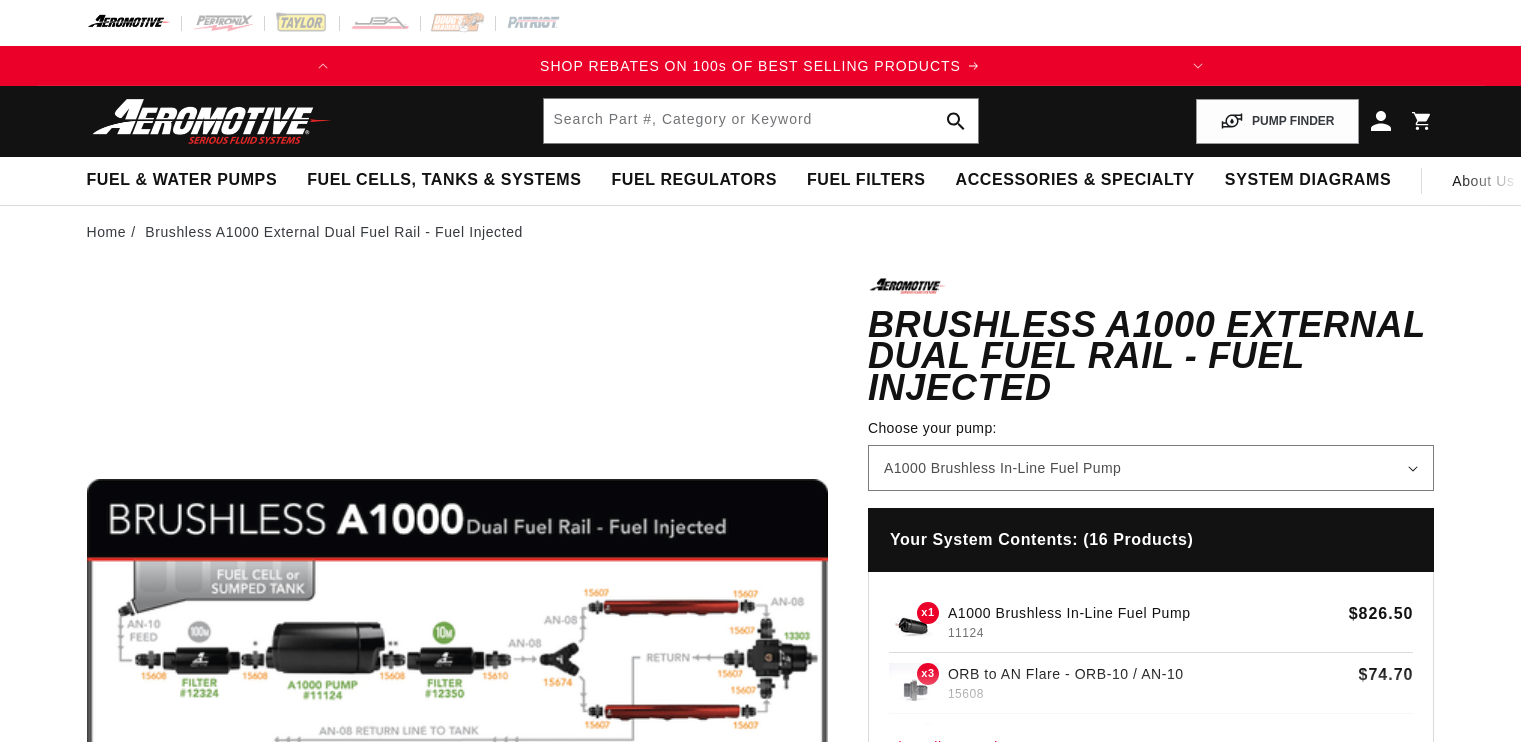 scroll, scrollTop: 0, scrollLeft: 0, axis: both 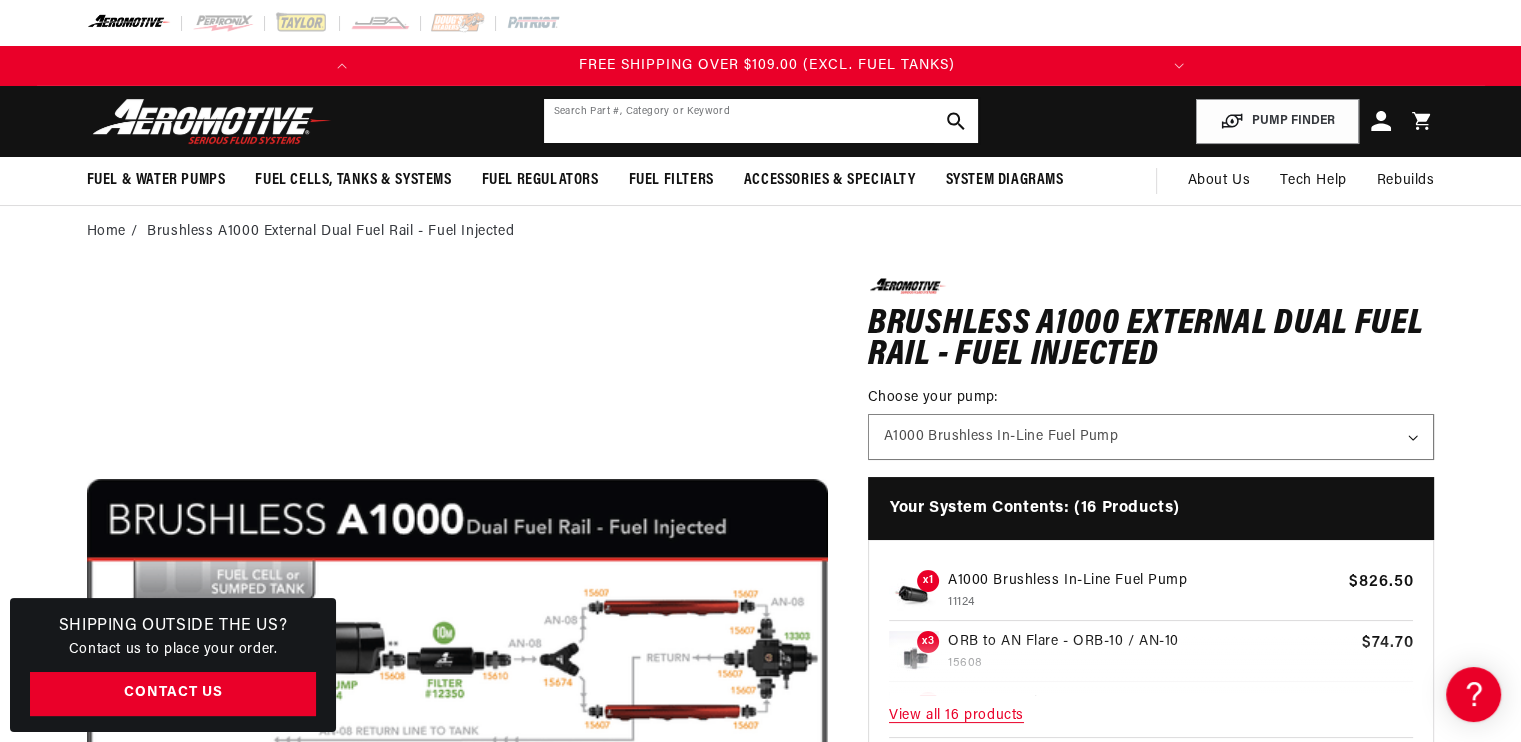 click 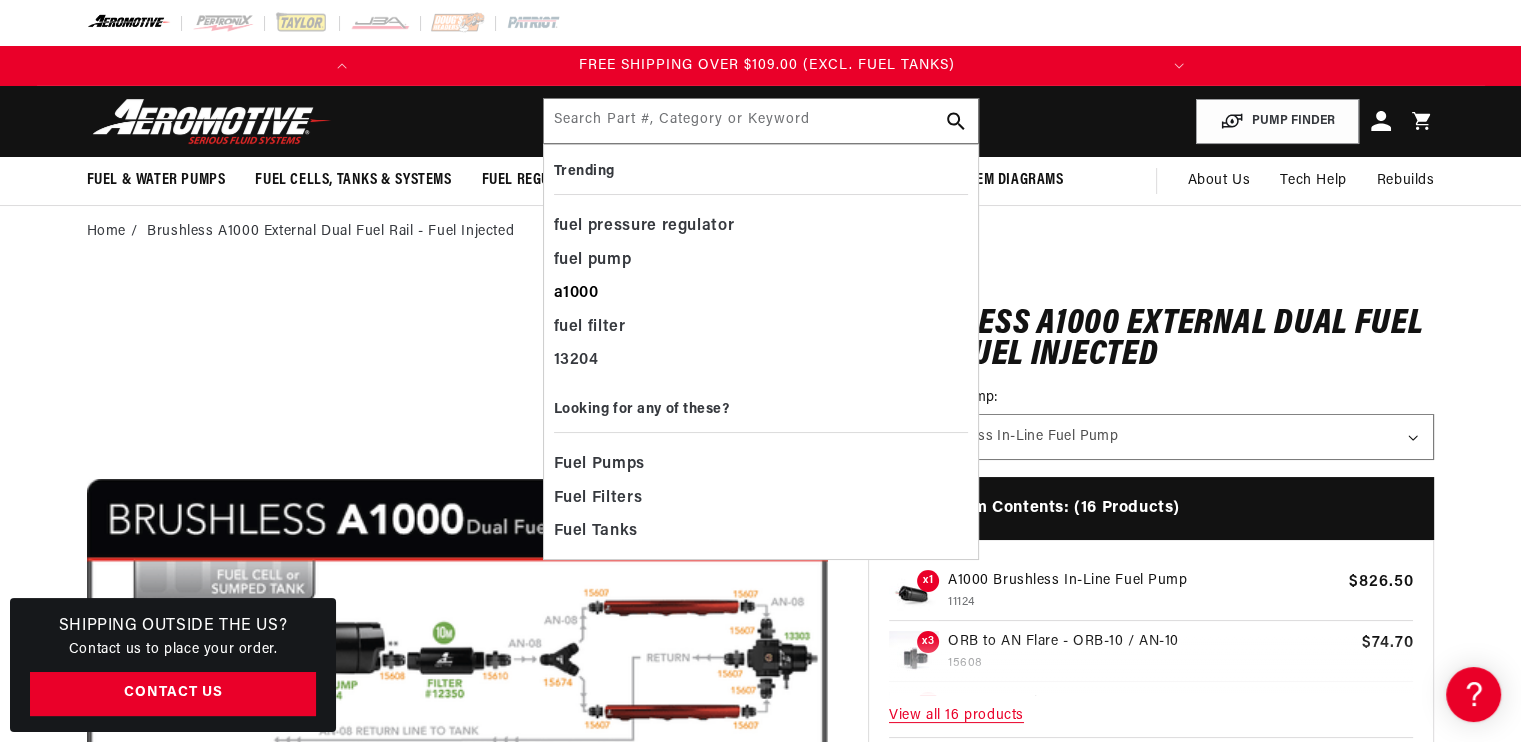 click on "a1000" 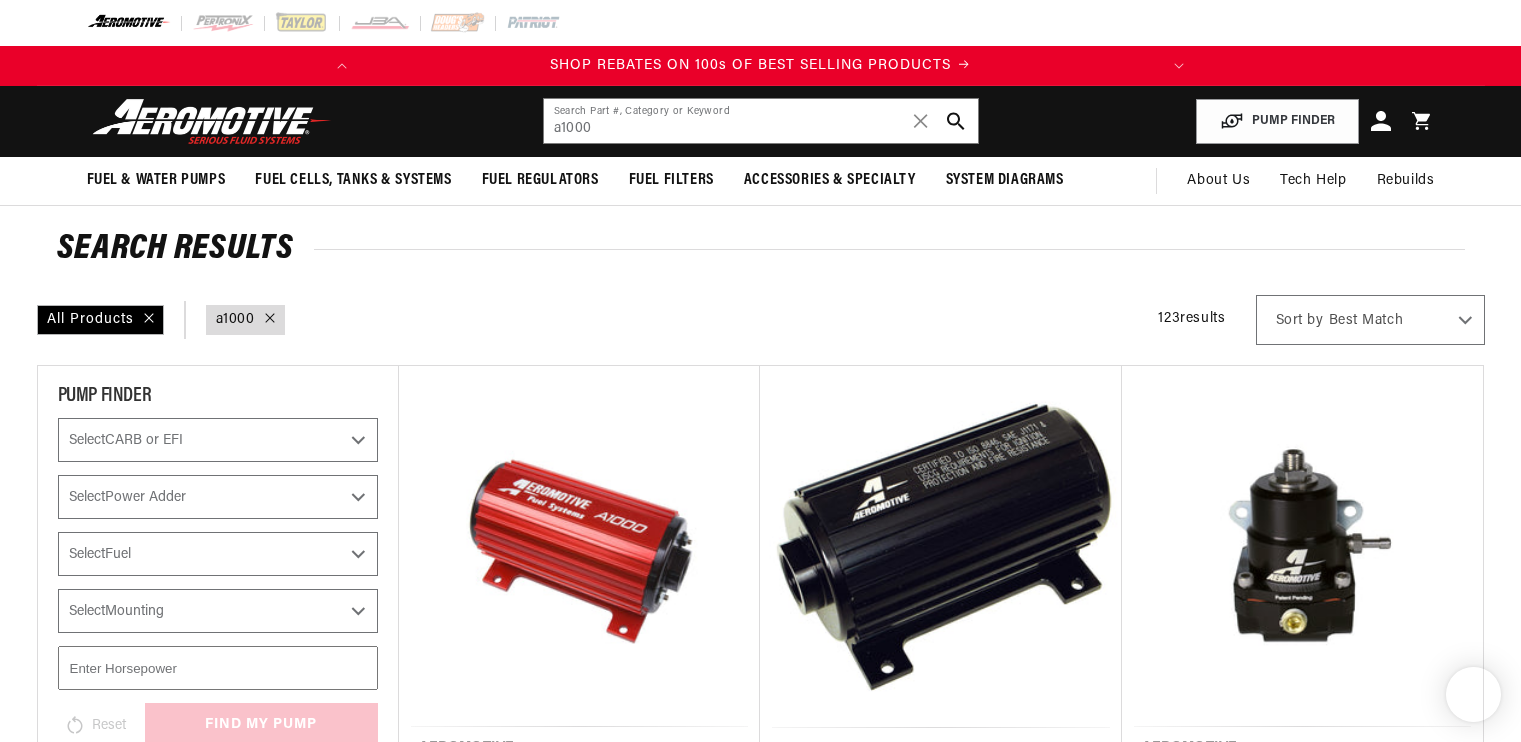 scroll, scrollTop: 0, scrollLeft: 0, axis: both 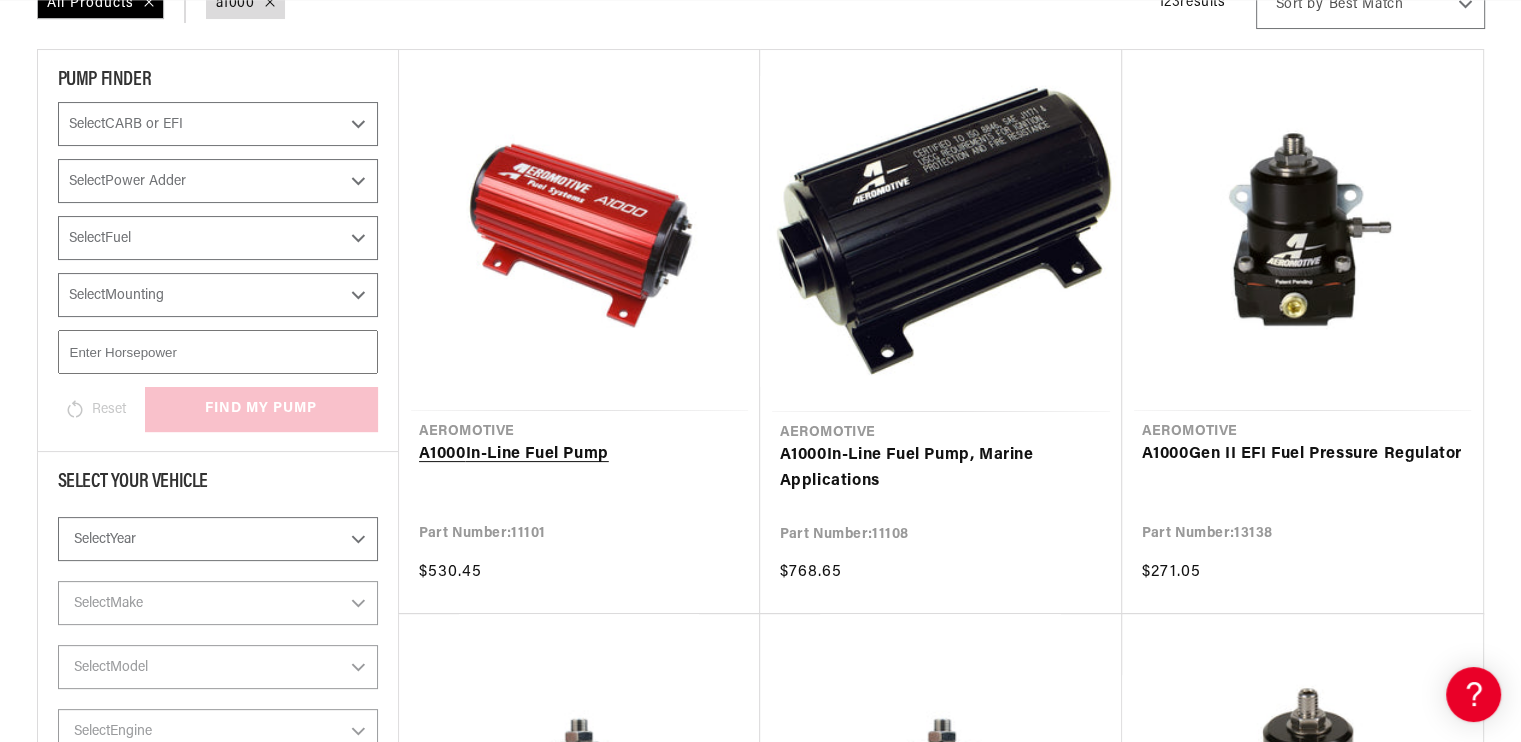 click on "A1000  In-Line Fuel Pump" at bounding box center [579, 455] 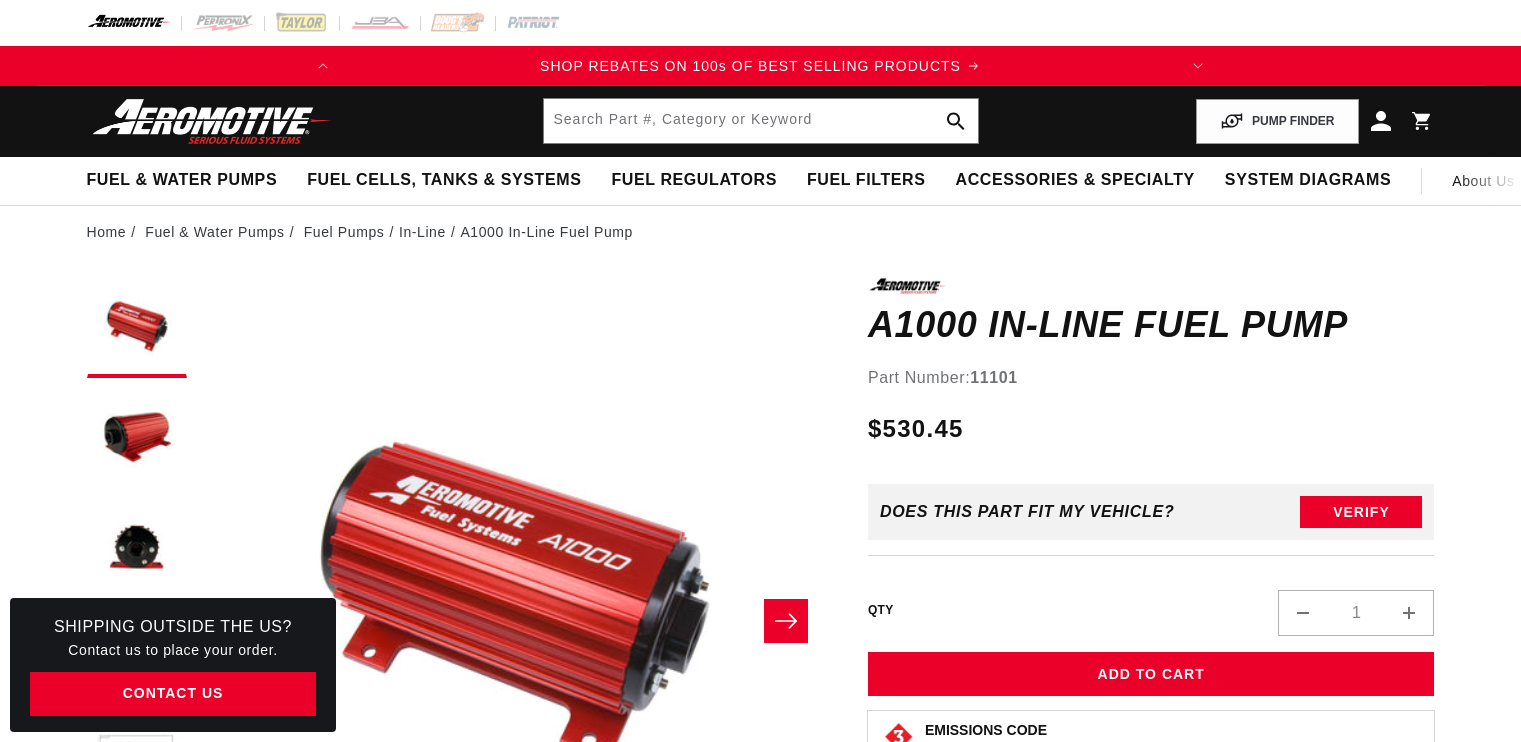 scroll, scrollTop: 0, scrollLeft: 0, axis: both 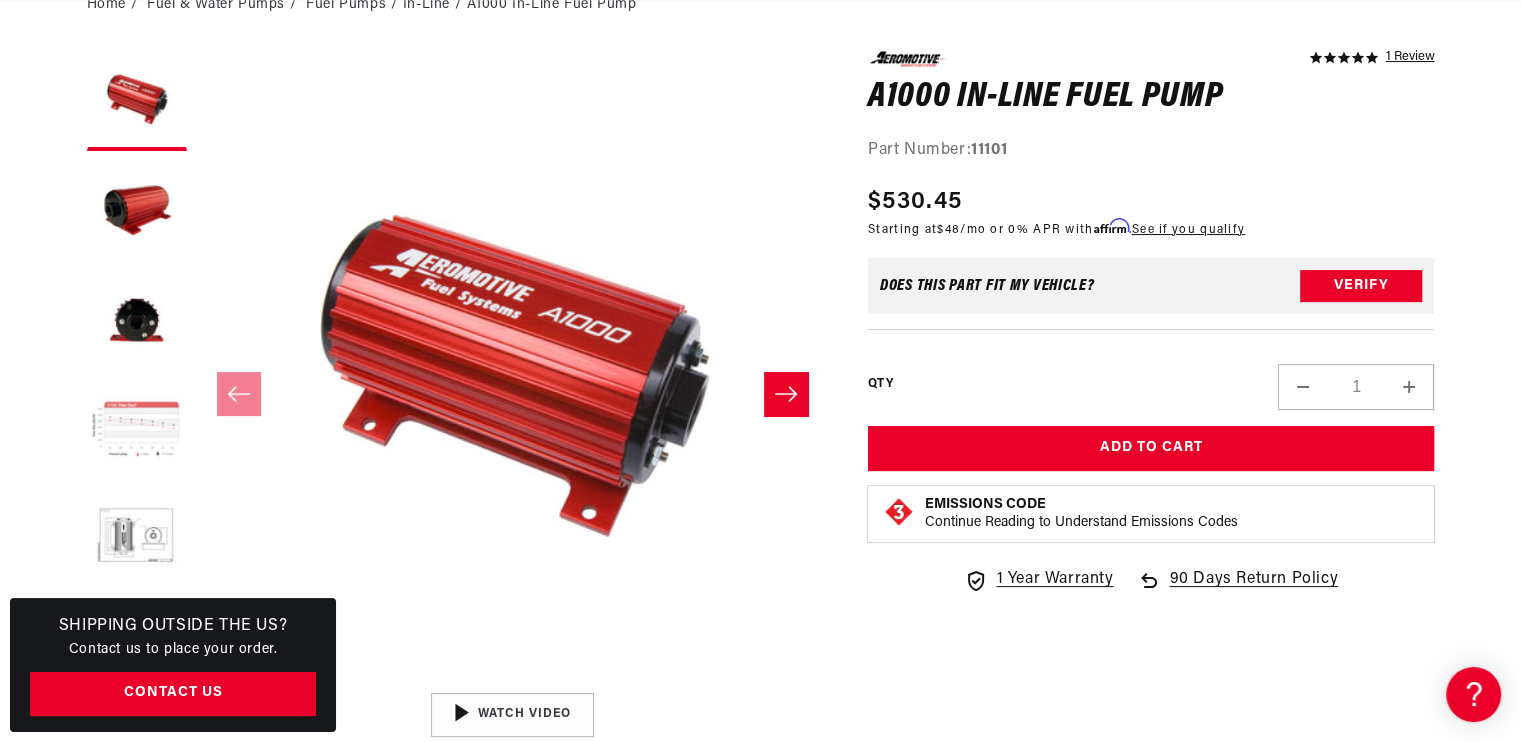 click at bounding box center (137, 431) 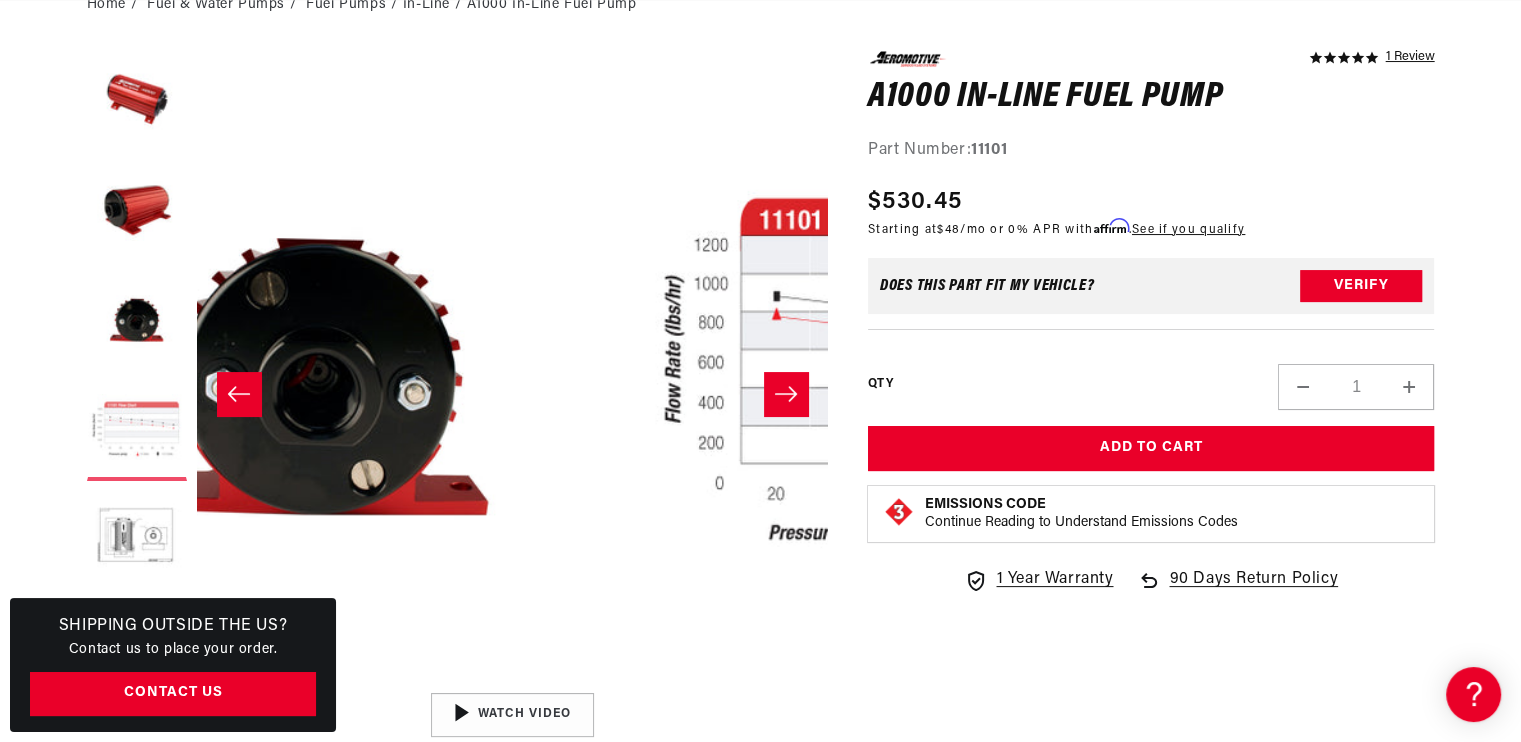 scroll, scrollTop: 0, scrollLeft: 1894, axis: horizontal 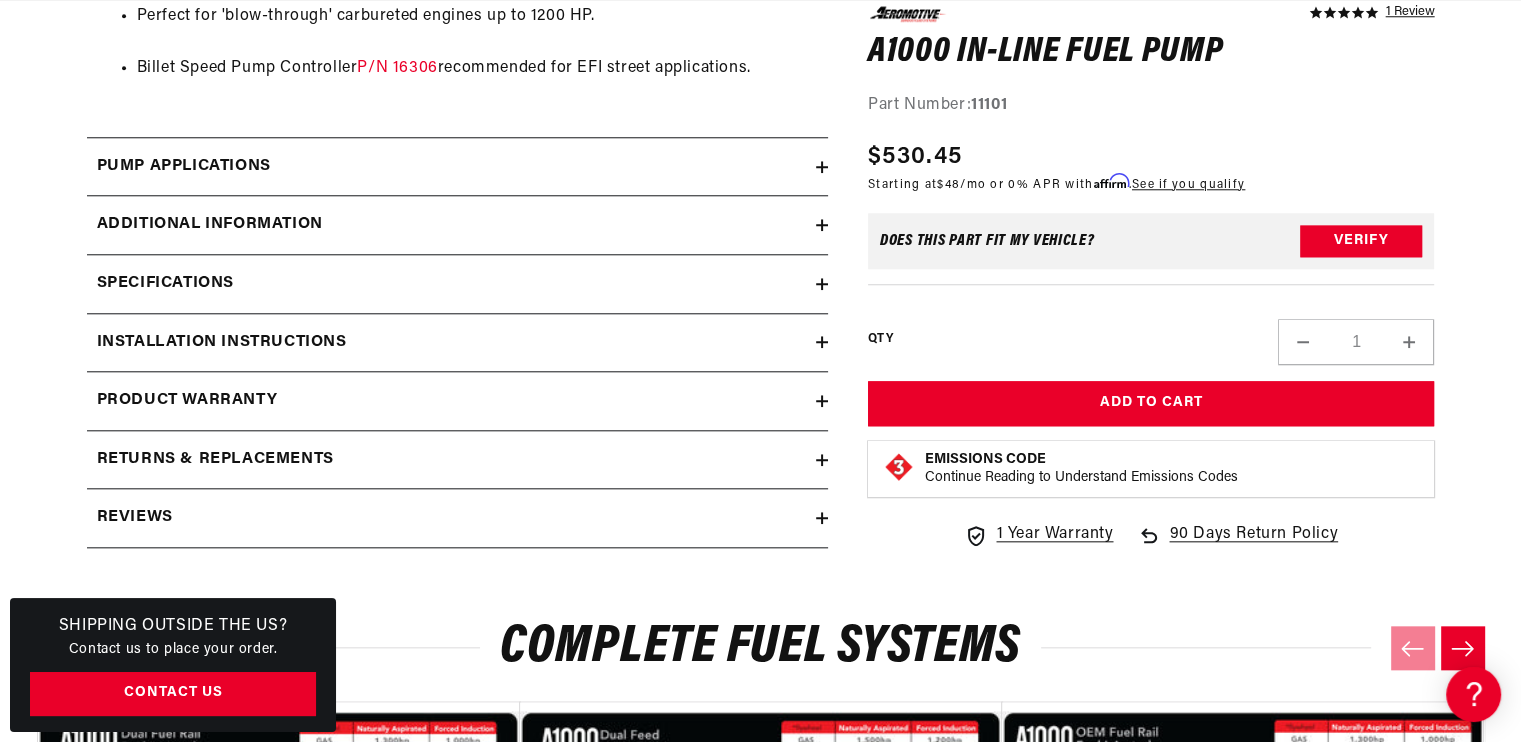 click on "Installation Instructions" at bounding box center (222, 343) 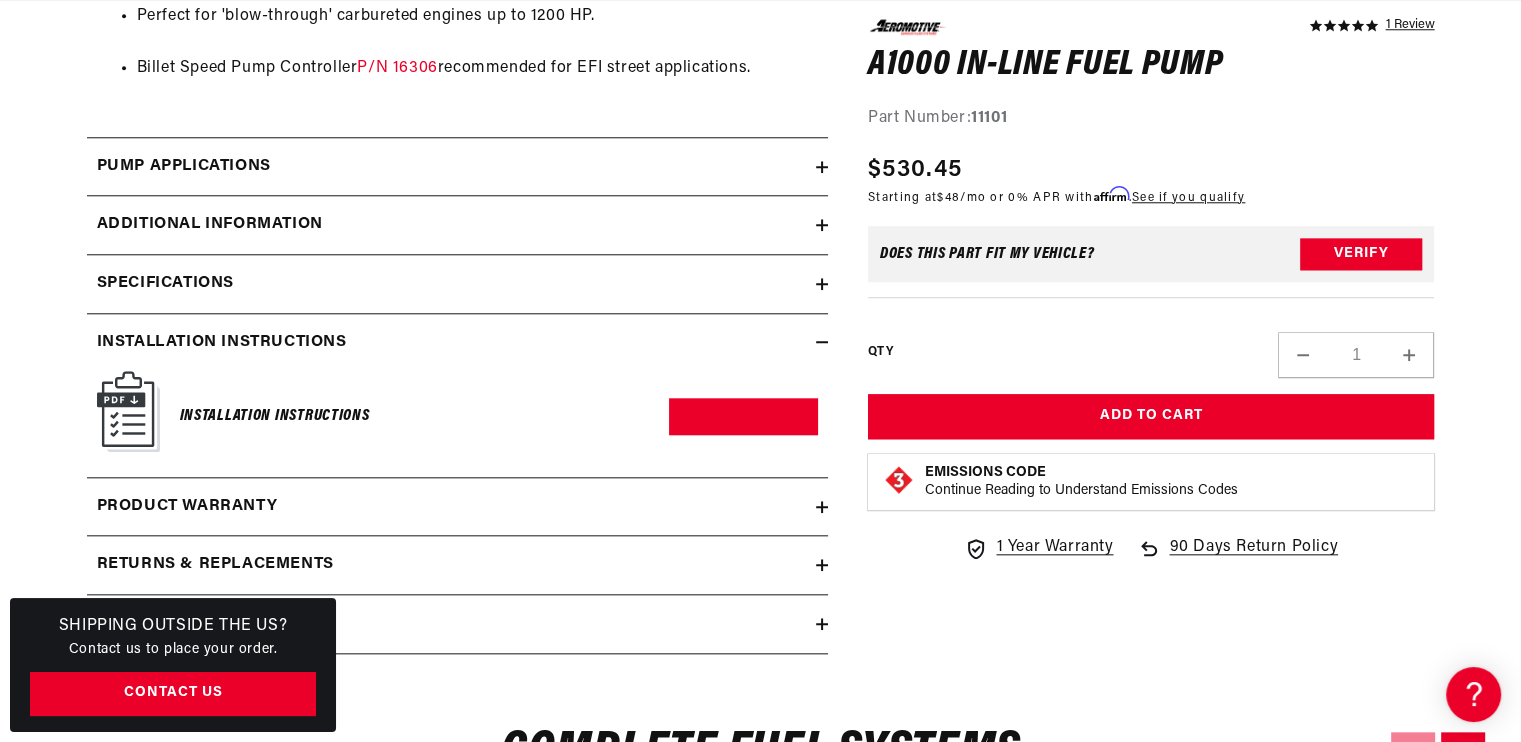 click on "Installation Instructions" at bounding box center (275, 416) 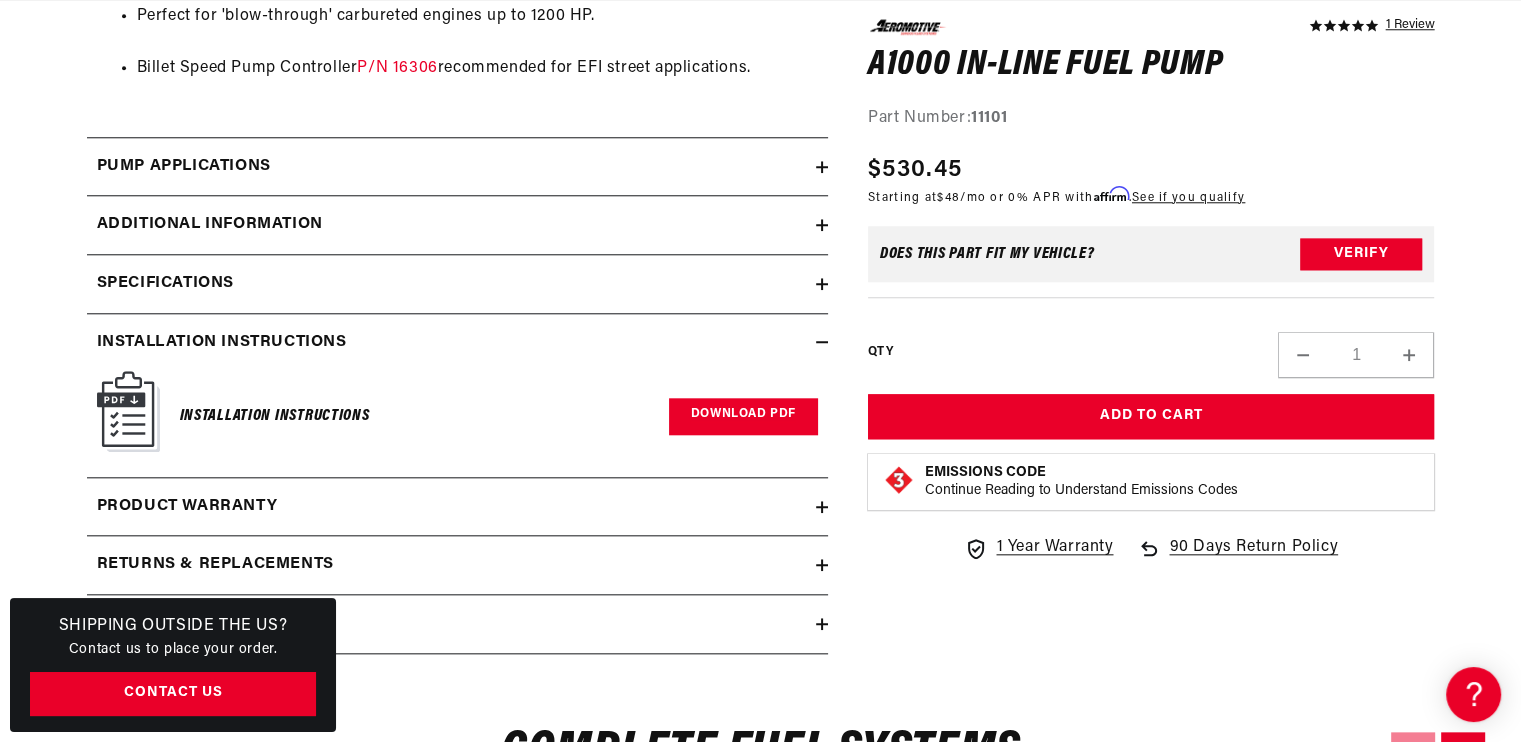 click on "Download PDF" at bounding box center (743, 416) 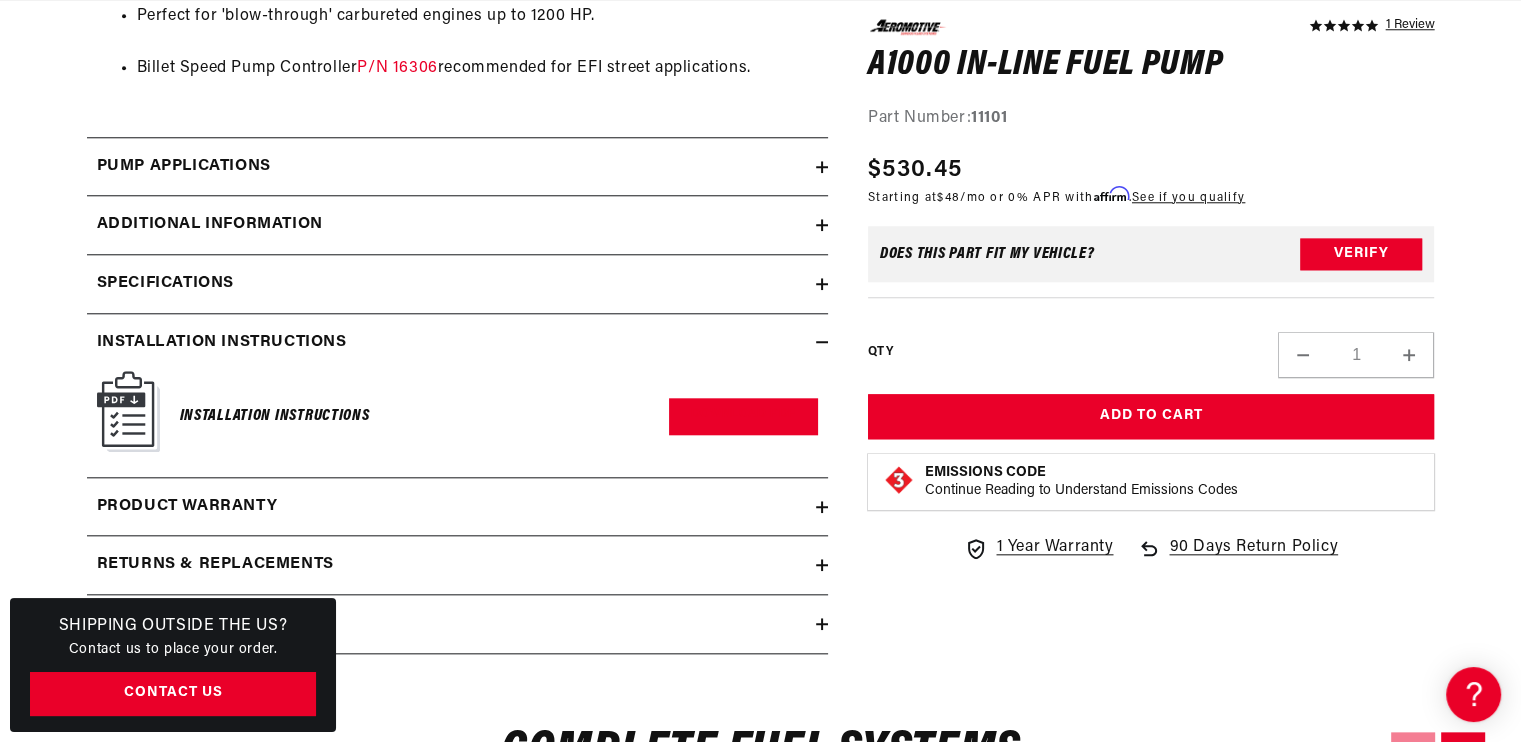 scroll, scrollTop: 0, scrollLeft: 711, axis: horizontal 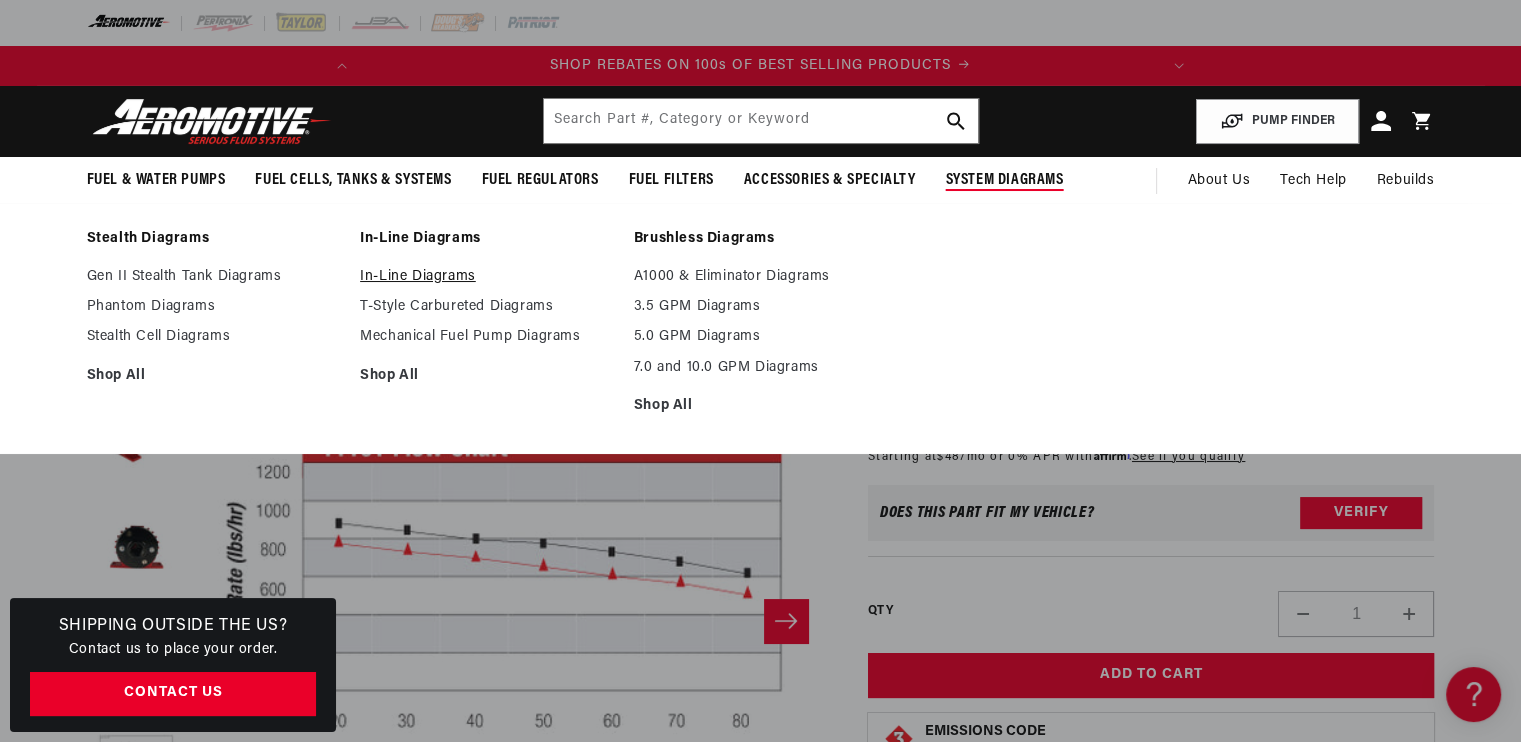 click on "In-Line Diagrams" at bounding box center [487, 277] 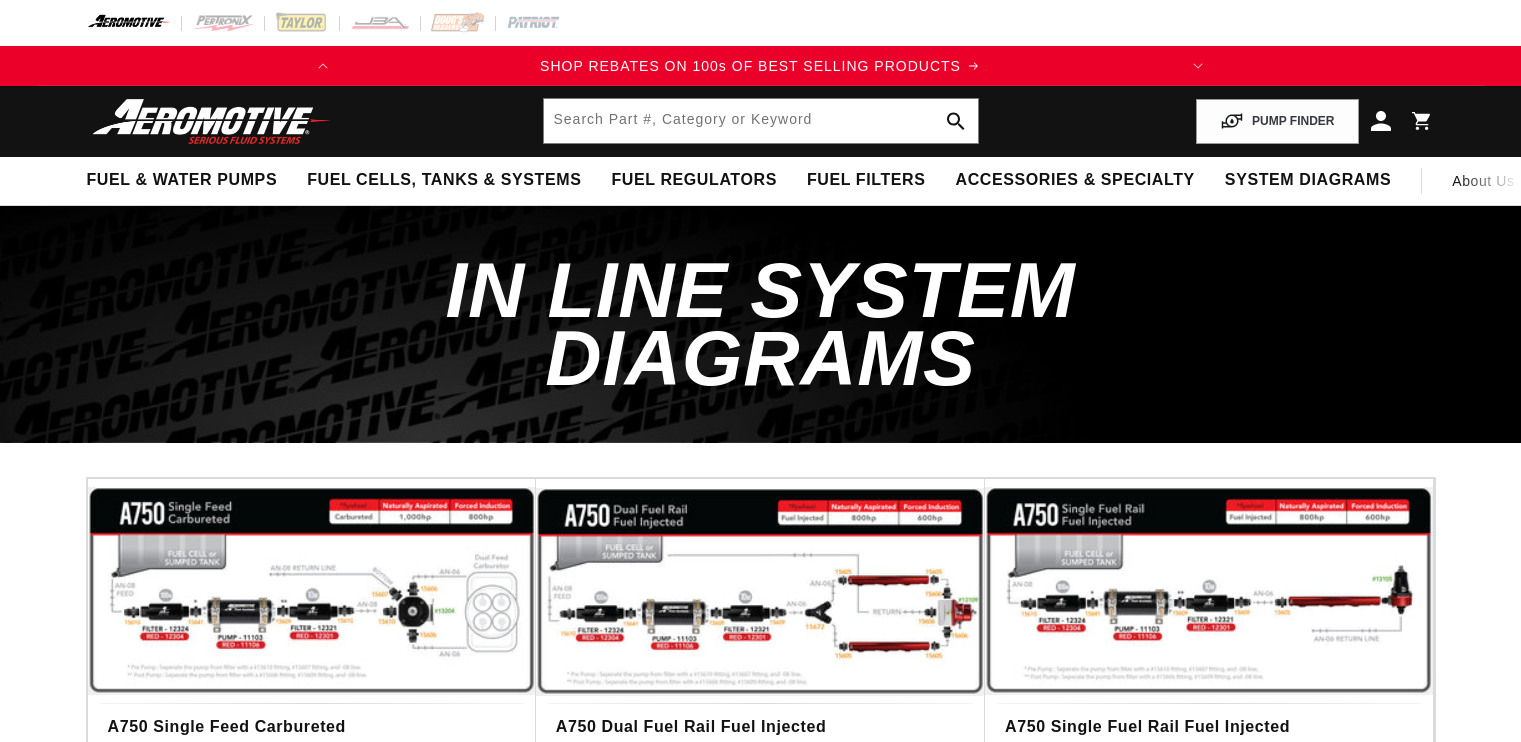scroll, scrollTop: 0, scrollLeft: 0, axis: both 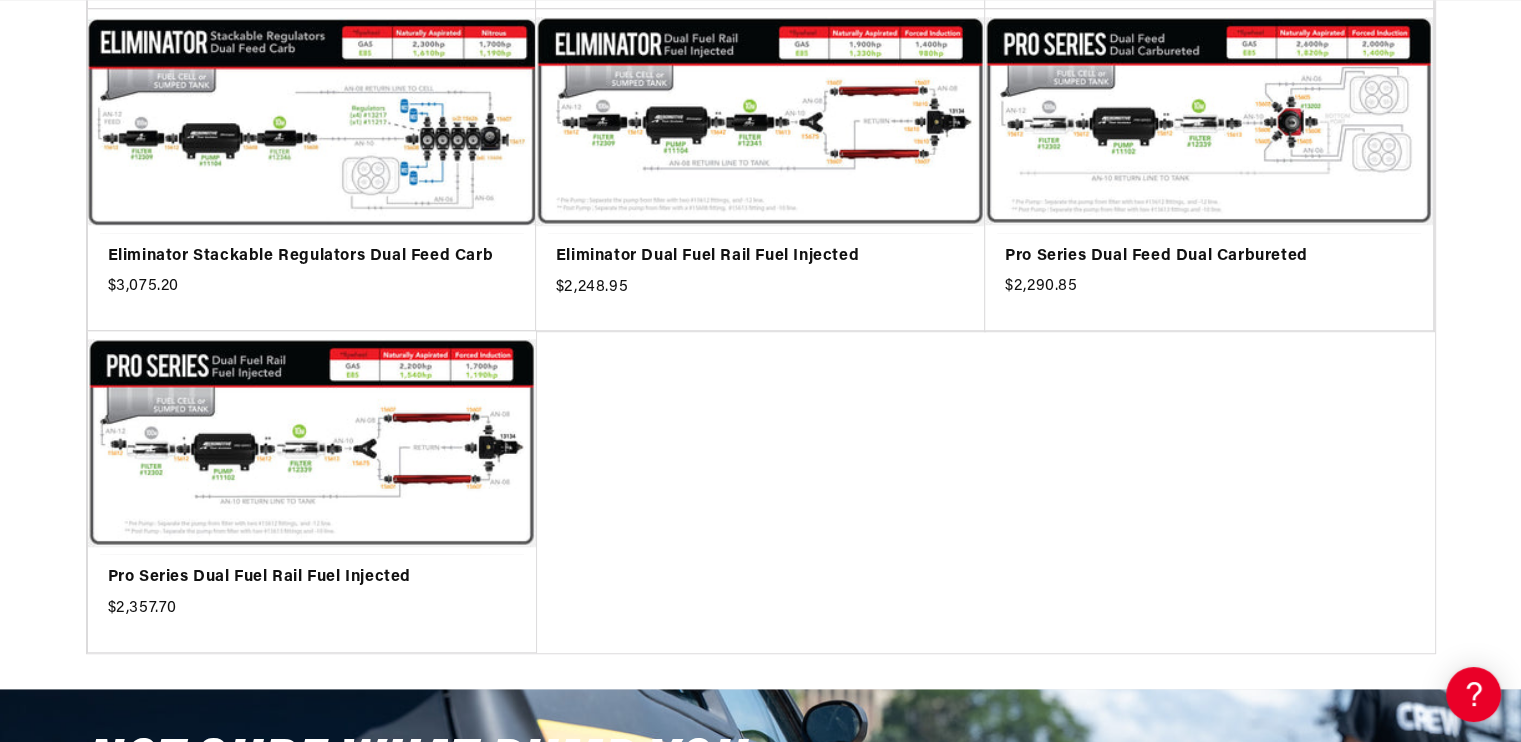 click on "Pro Series Dual Feed Dual Carbureted" at bounding box center [1209, 257] 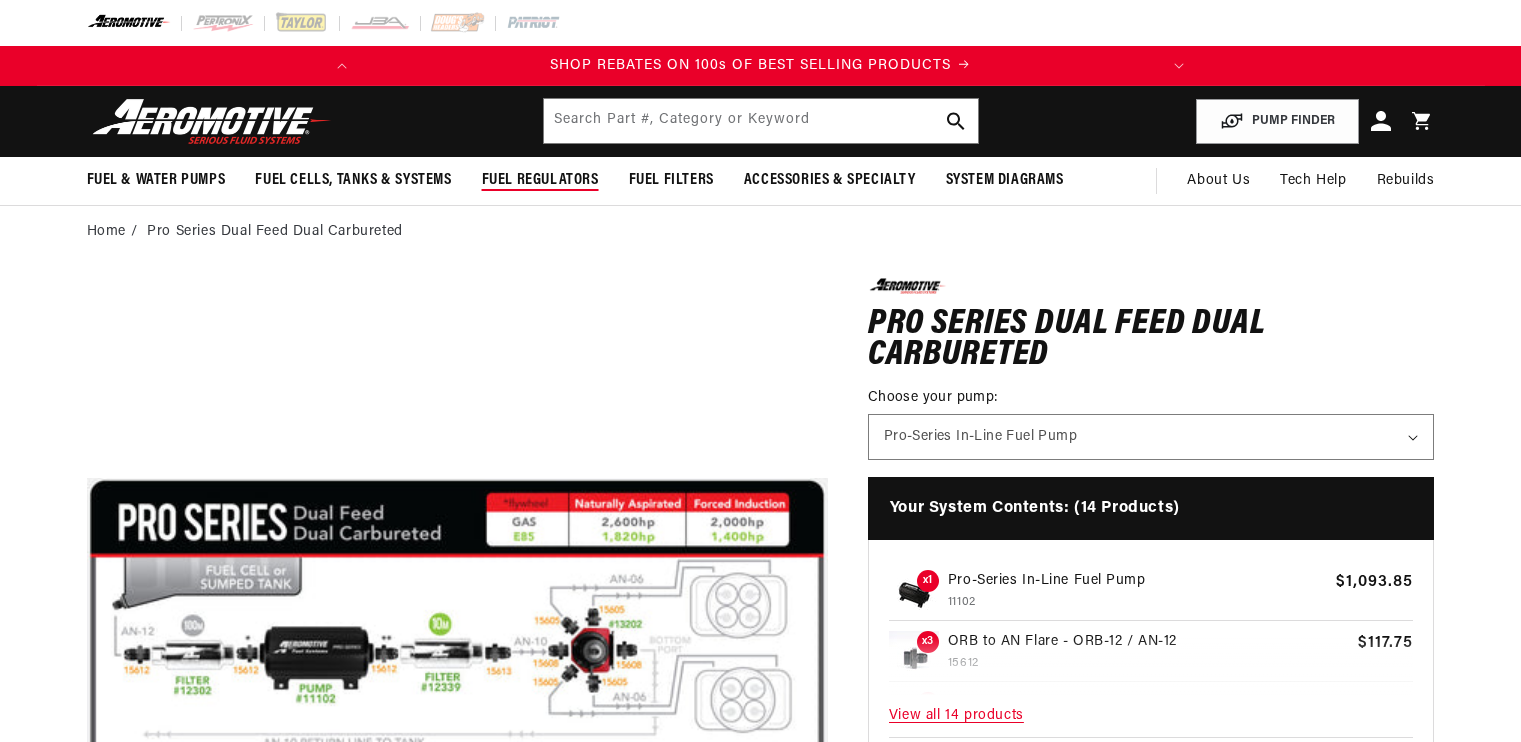 scroll, scrollTop: 0, scrollLeft: 0, axis: both 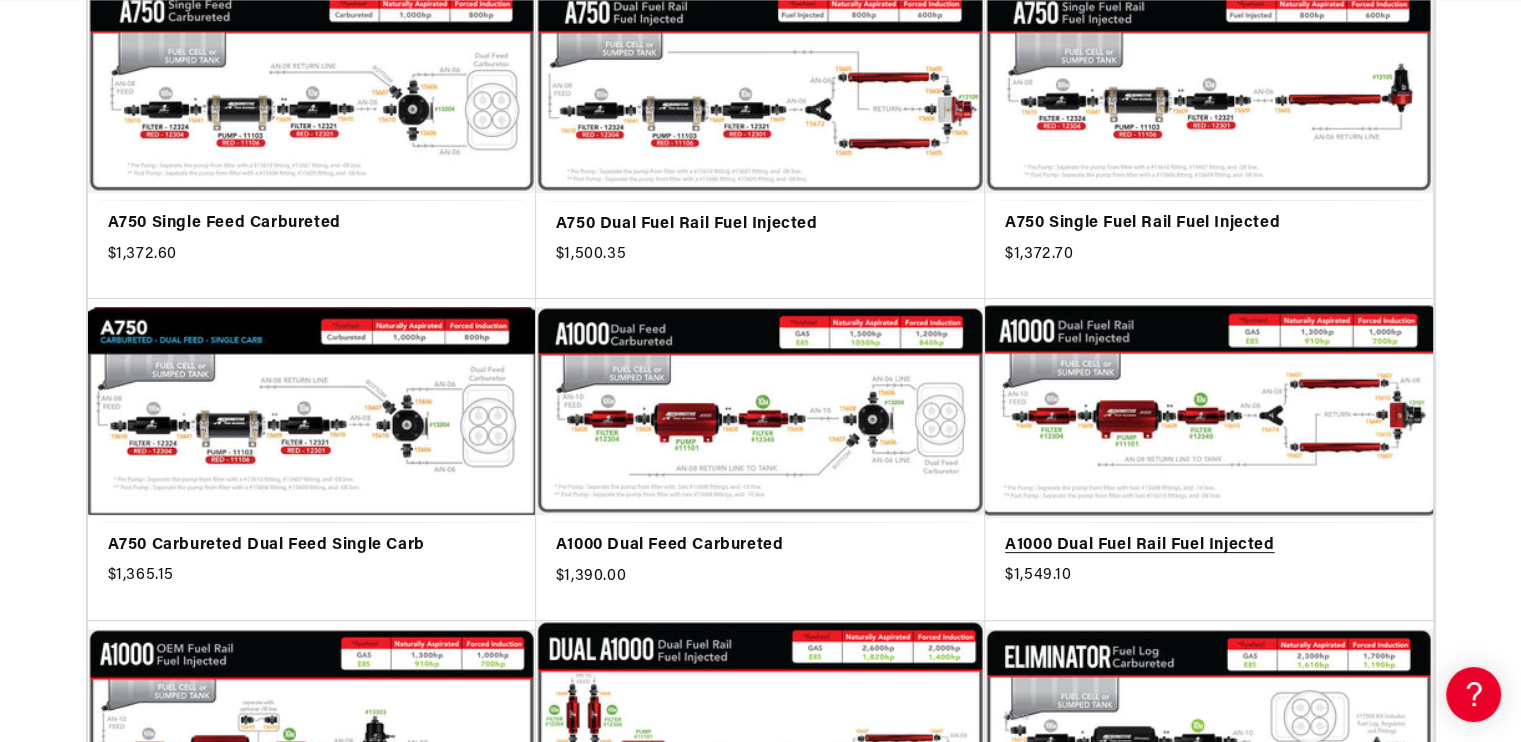 click on "A1000 Dual Fuel Rail Fuel Injected" at bounding box center (1209, 546) 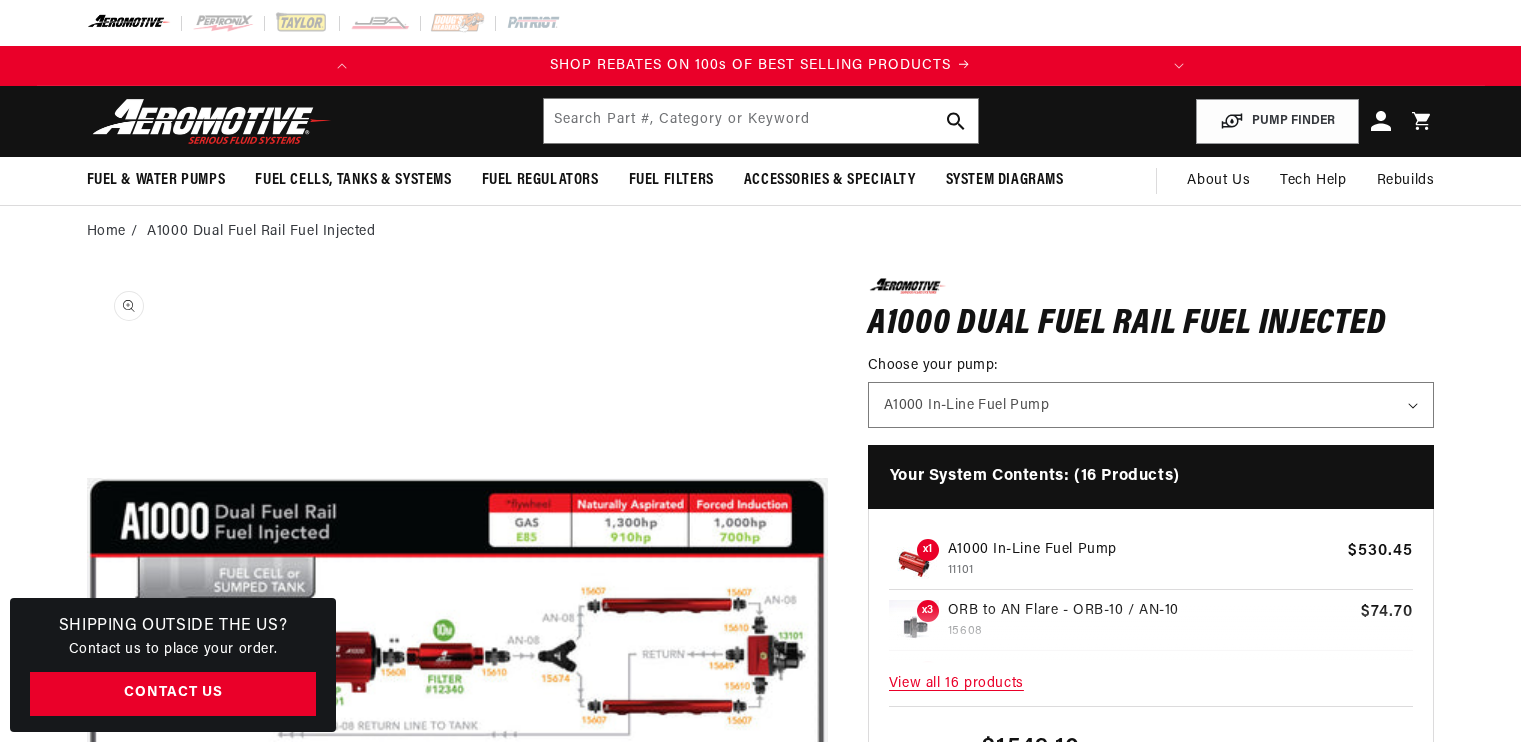 scroll, scrollTop: 0, scrollLeft: 0, axis: both 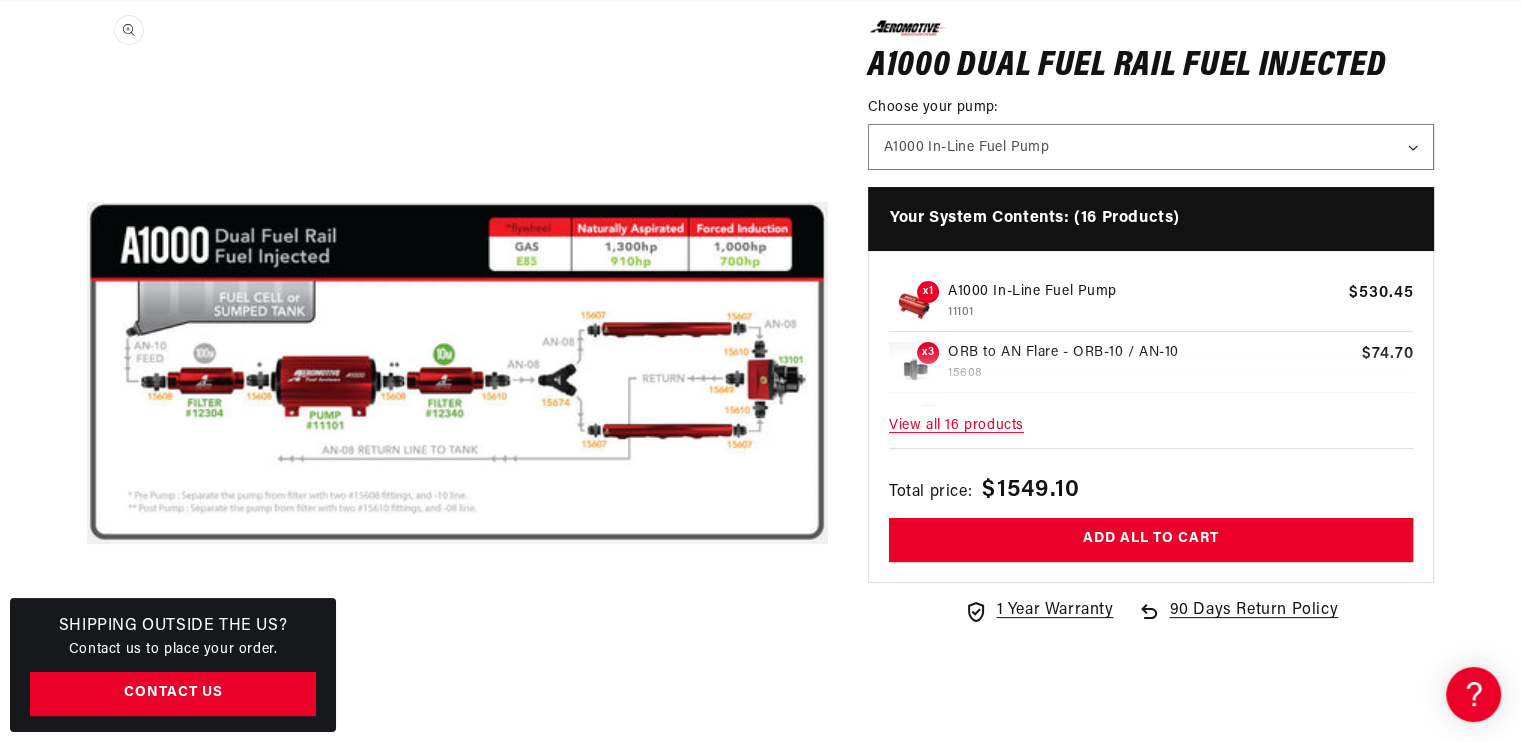 click on "Open media 1 in modal" at bounding box center (87, 744) 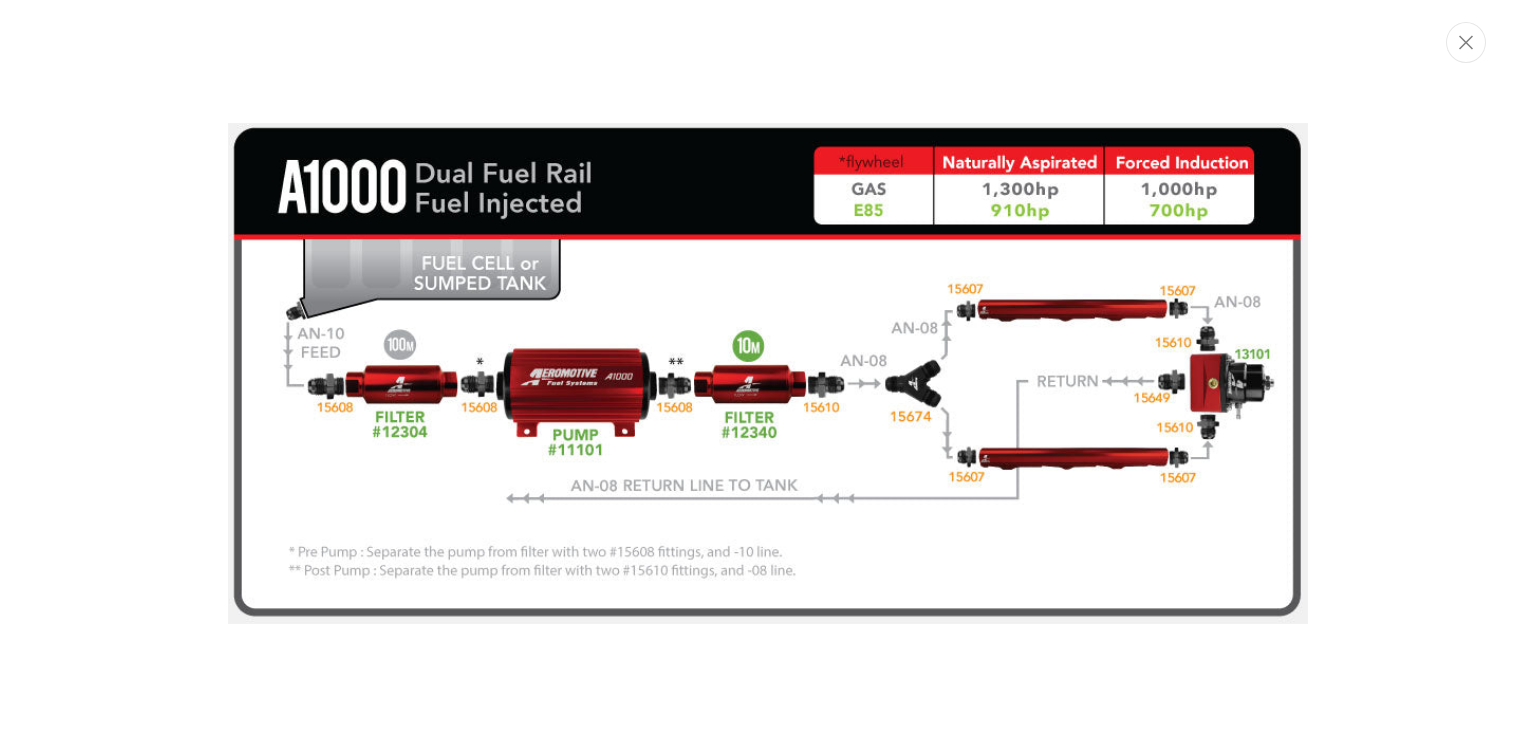 scroll, scrollTop: 0, scrollLeft: 791, axis: horizontal 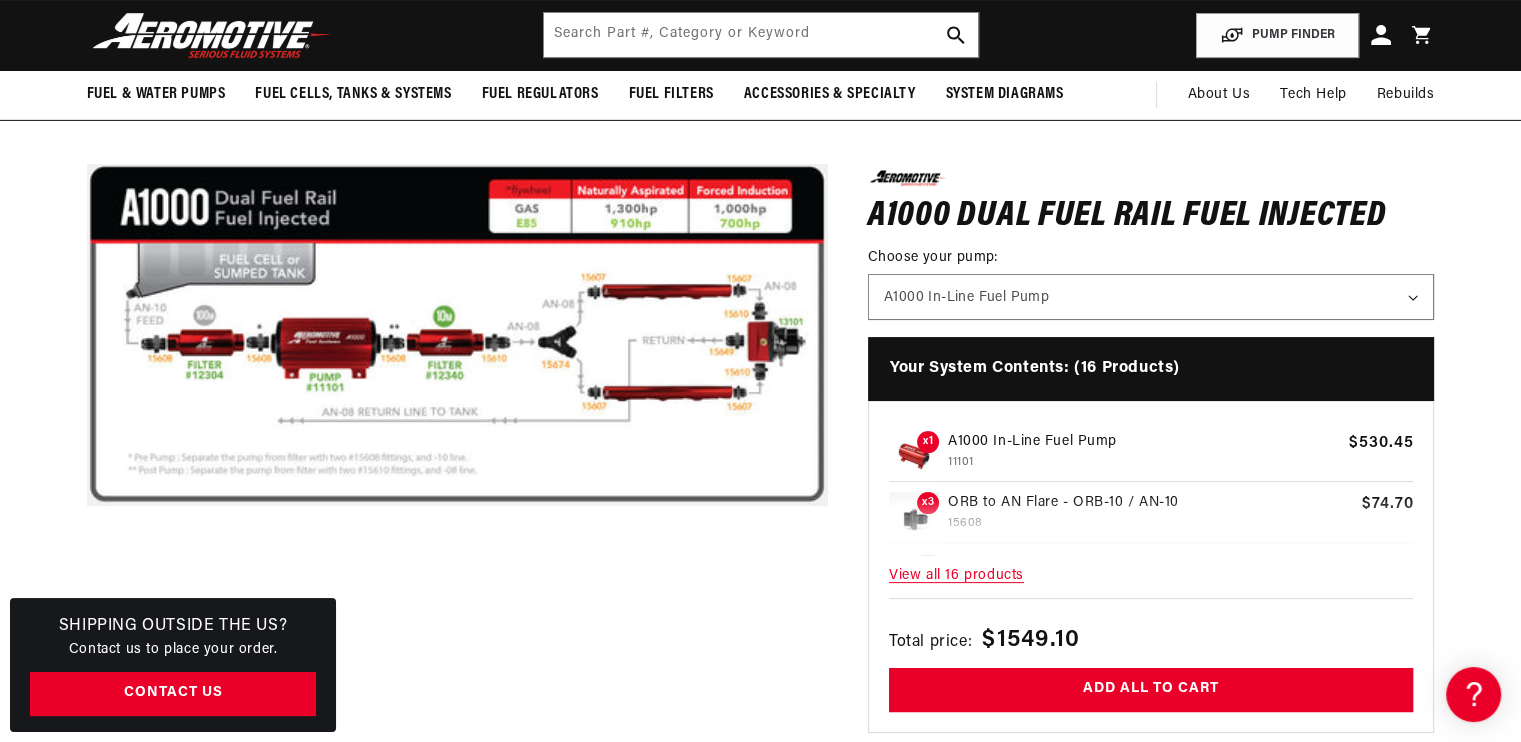 click on "Open media 1 in modal" at bounding box center (87, 706) 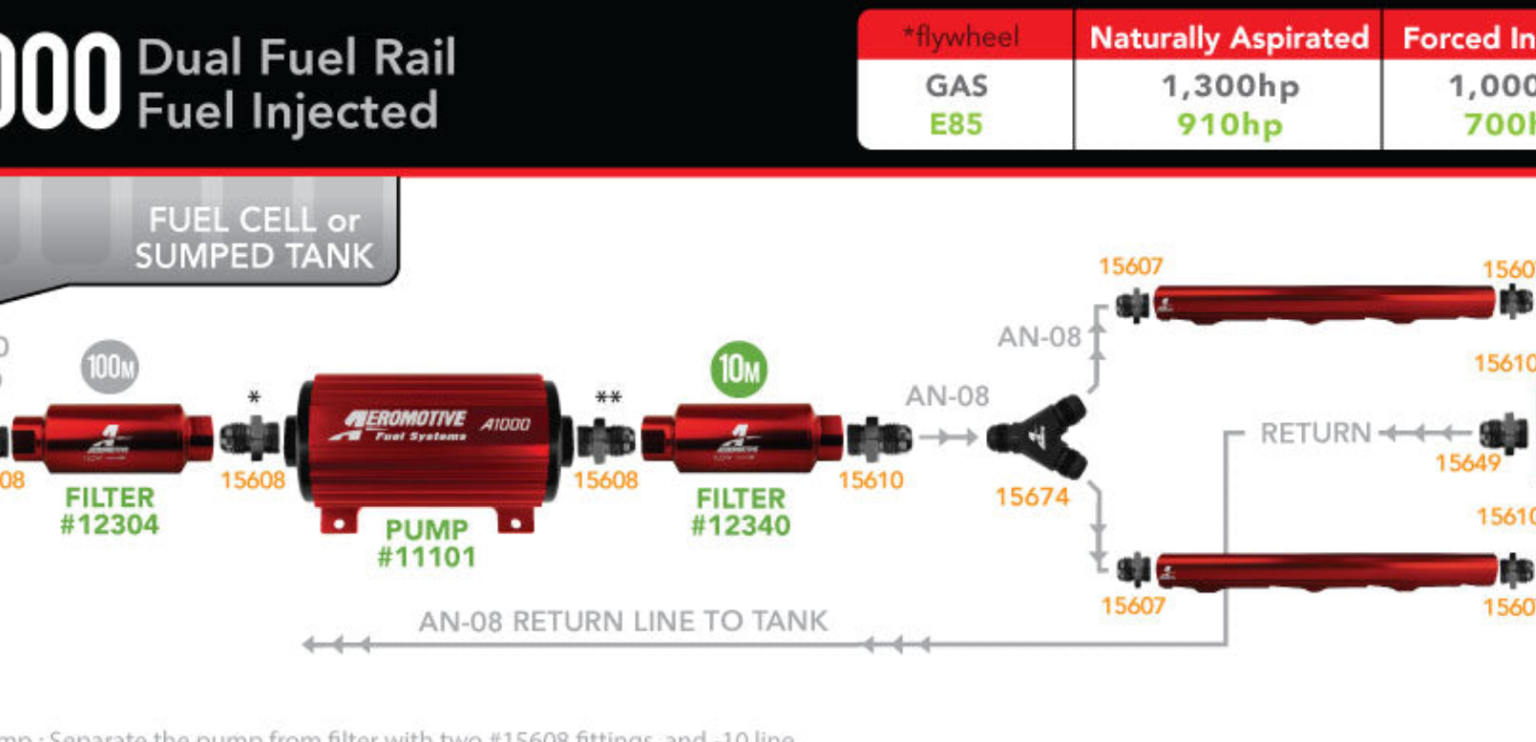 scroll, scrollTop: 314, scrollLeft: 0, axis: vertical 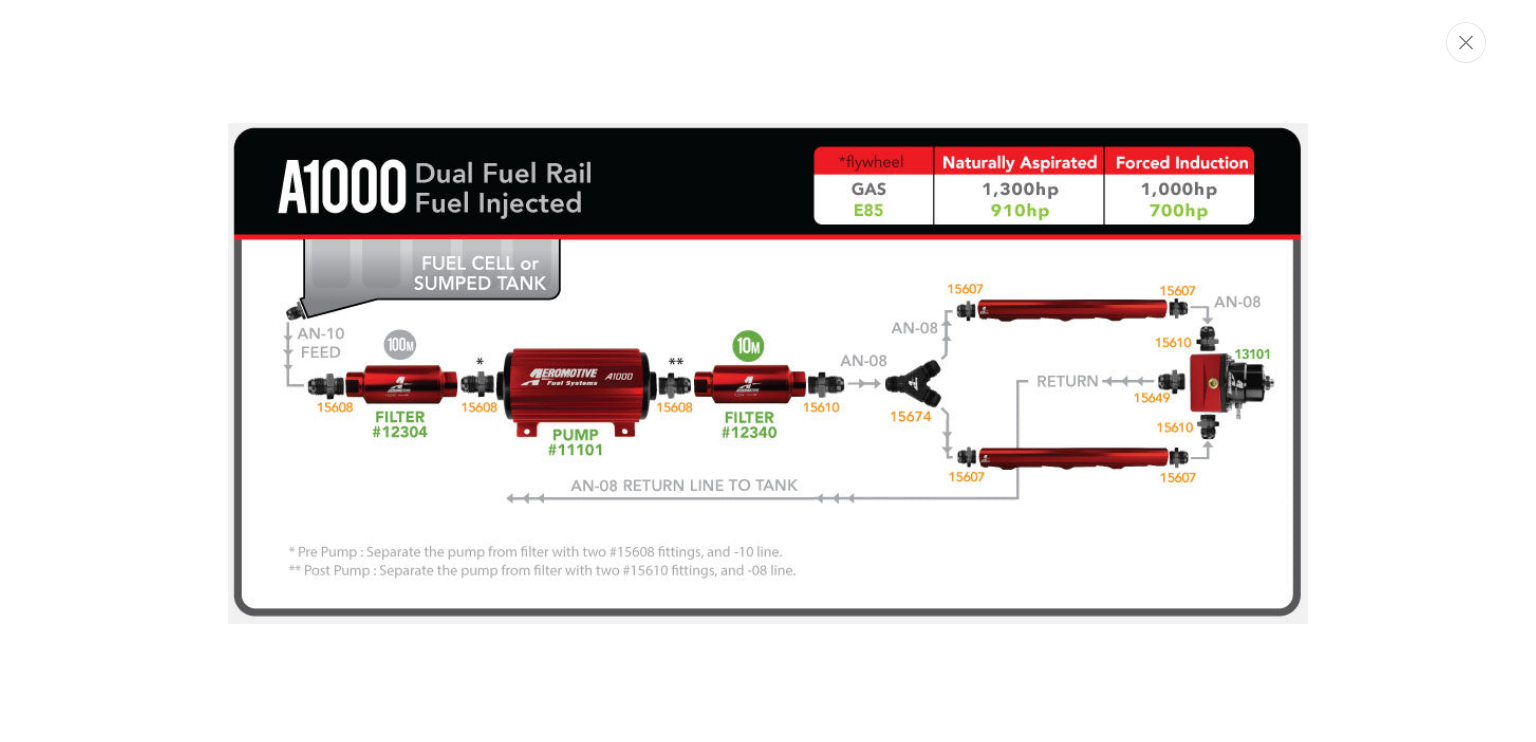 click at bounding box center [768, 371] 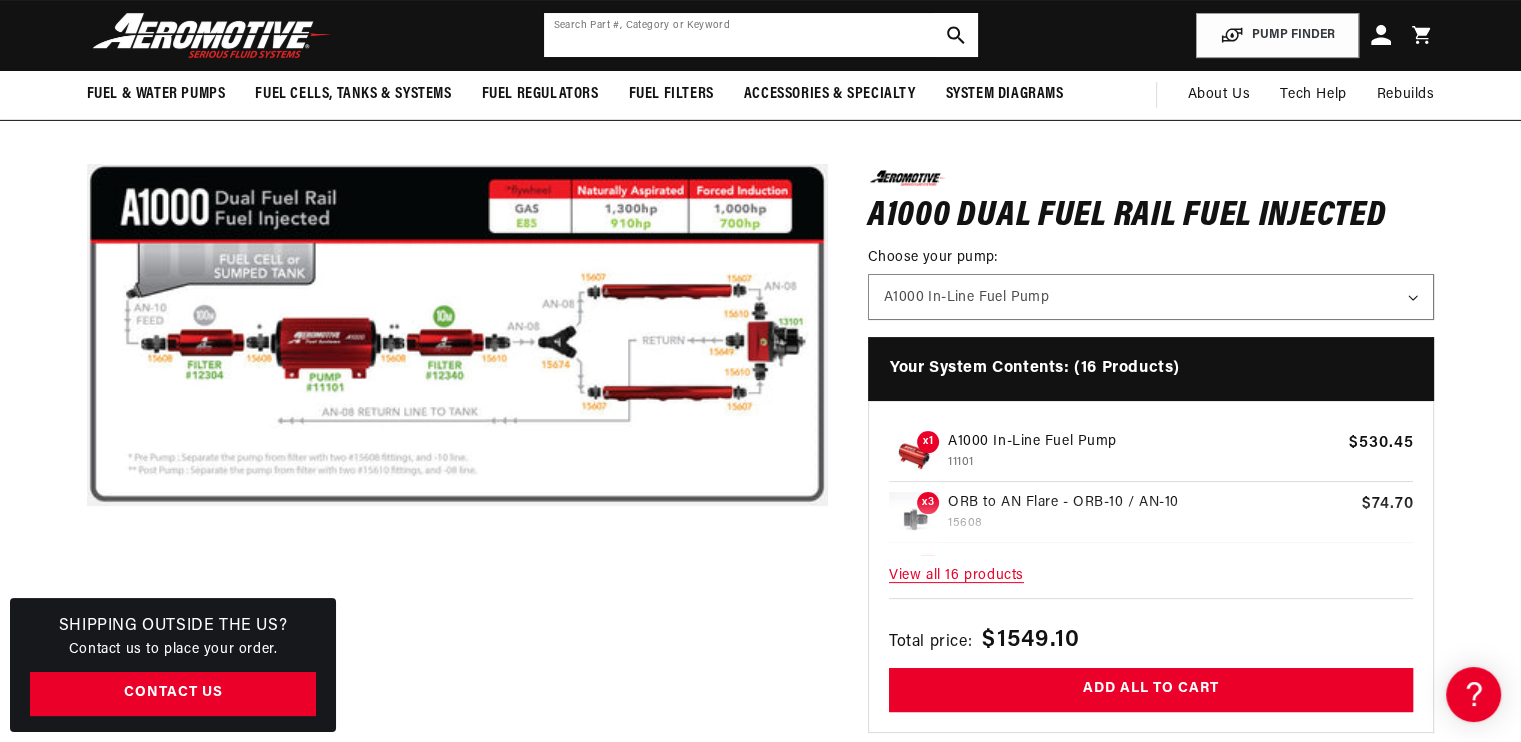 click 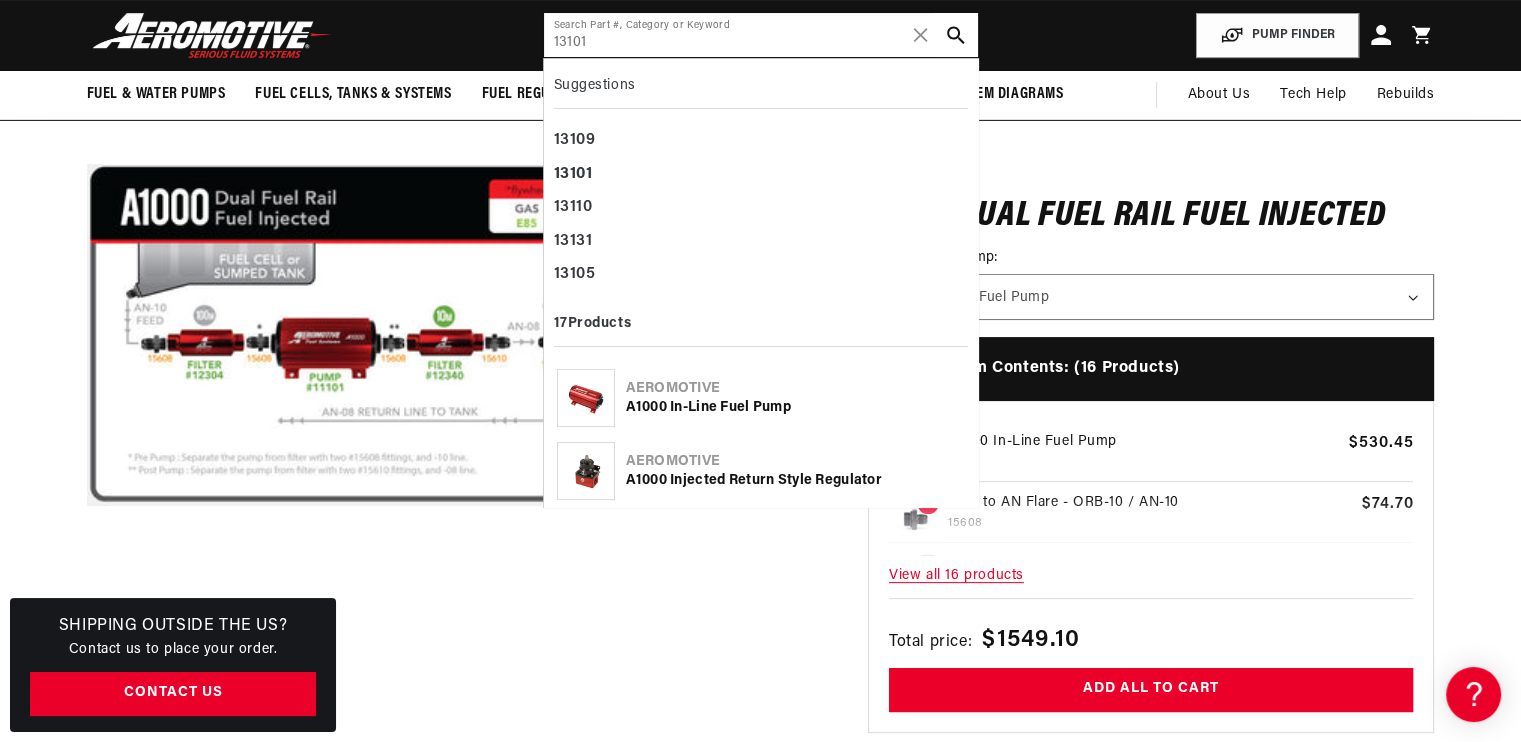 type on "13101" 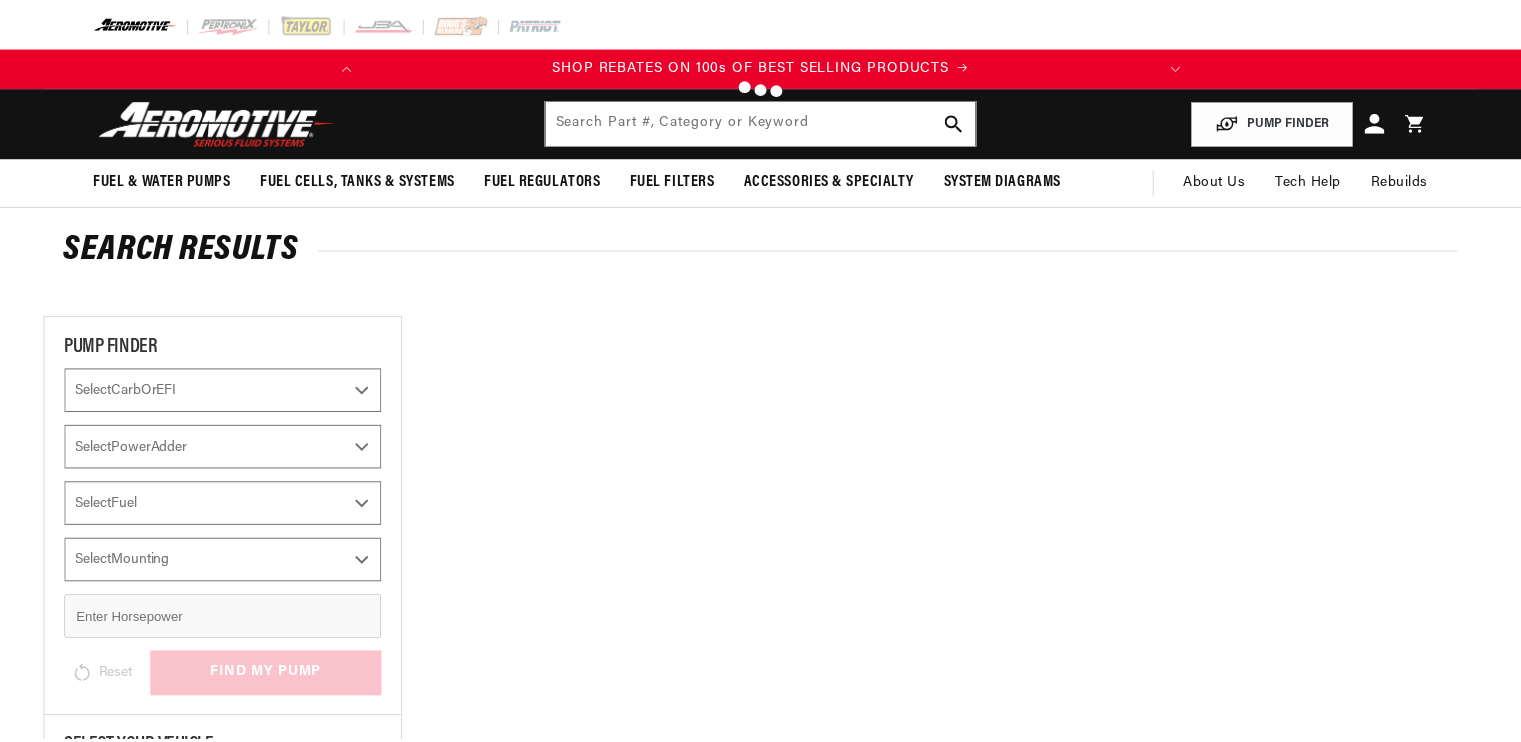 scroll, scrollTop: 0, scrollLeft: 0, axis: both 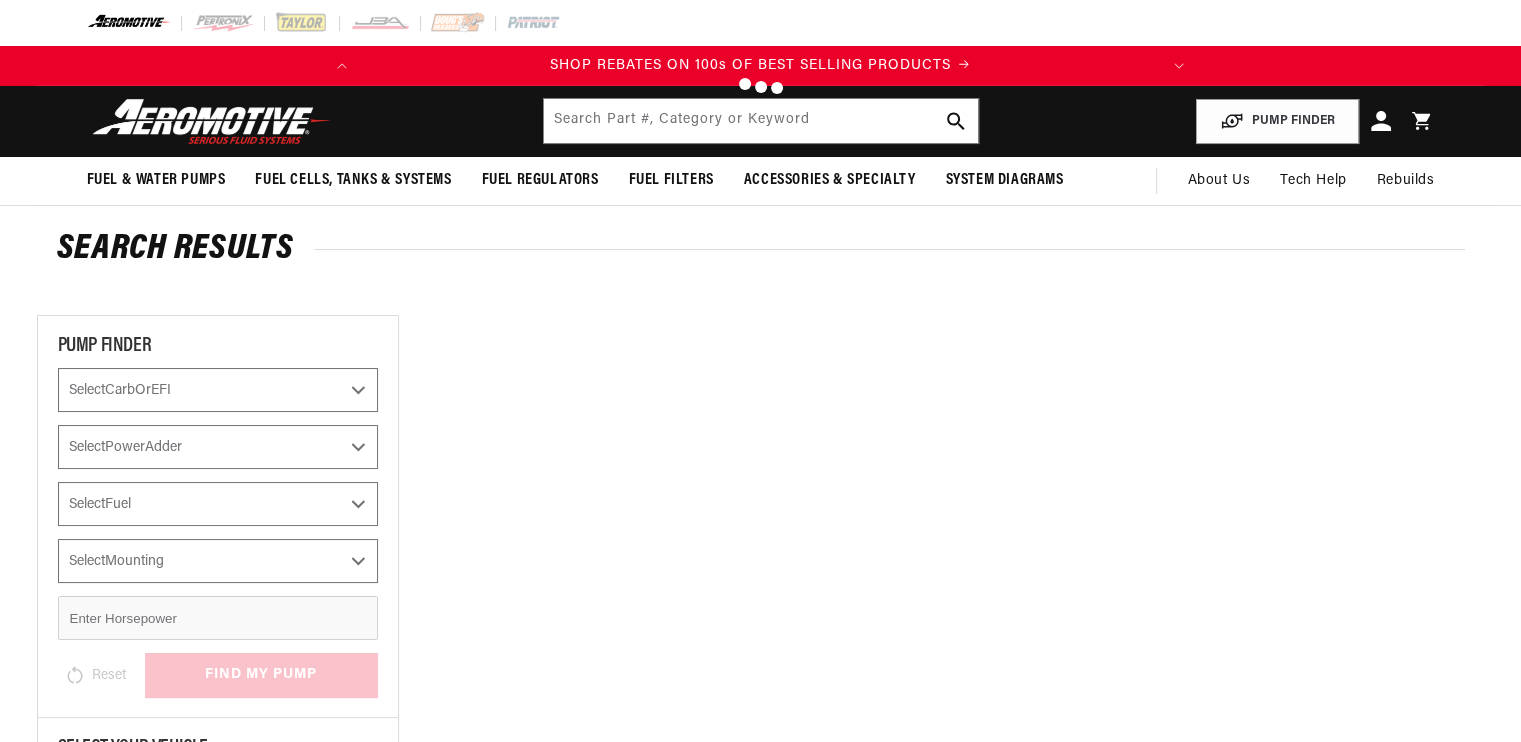 type on "13101" 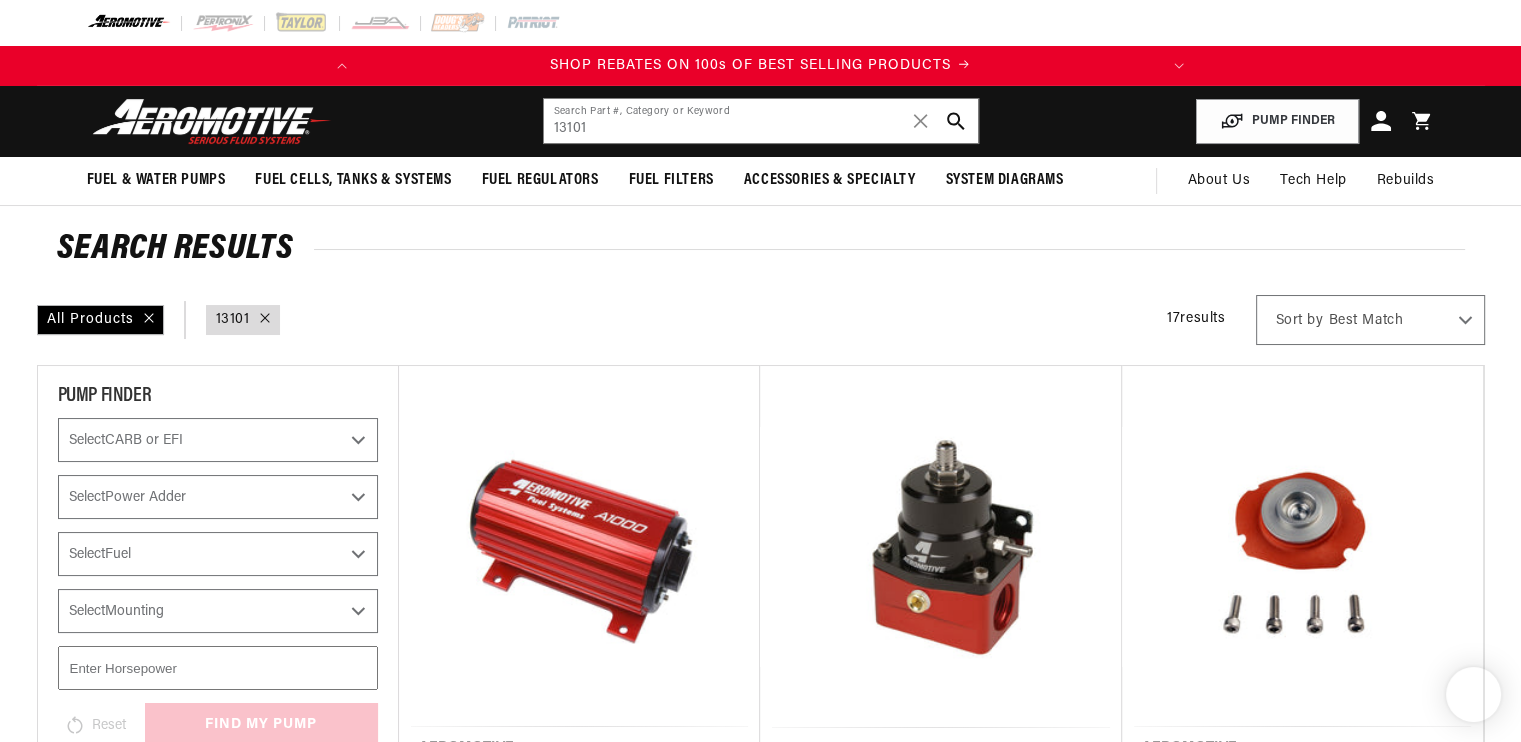 scroll, scrollTop: 0, scrollLeft: 0, axis: both 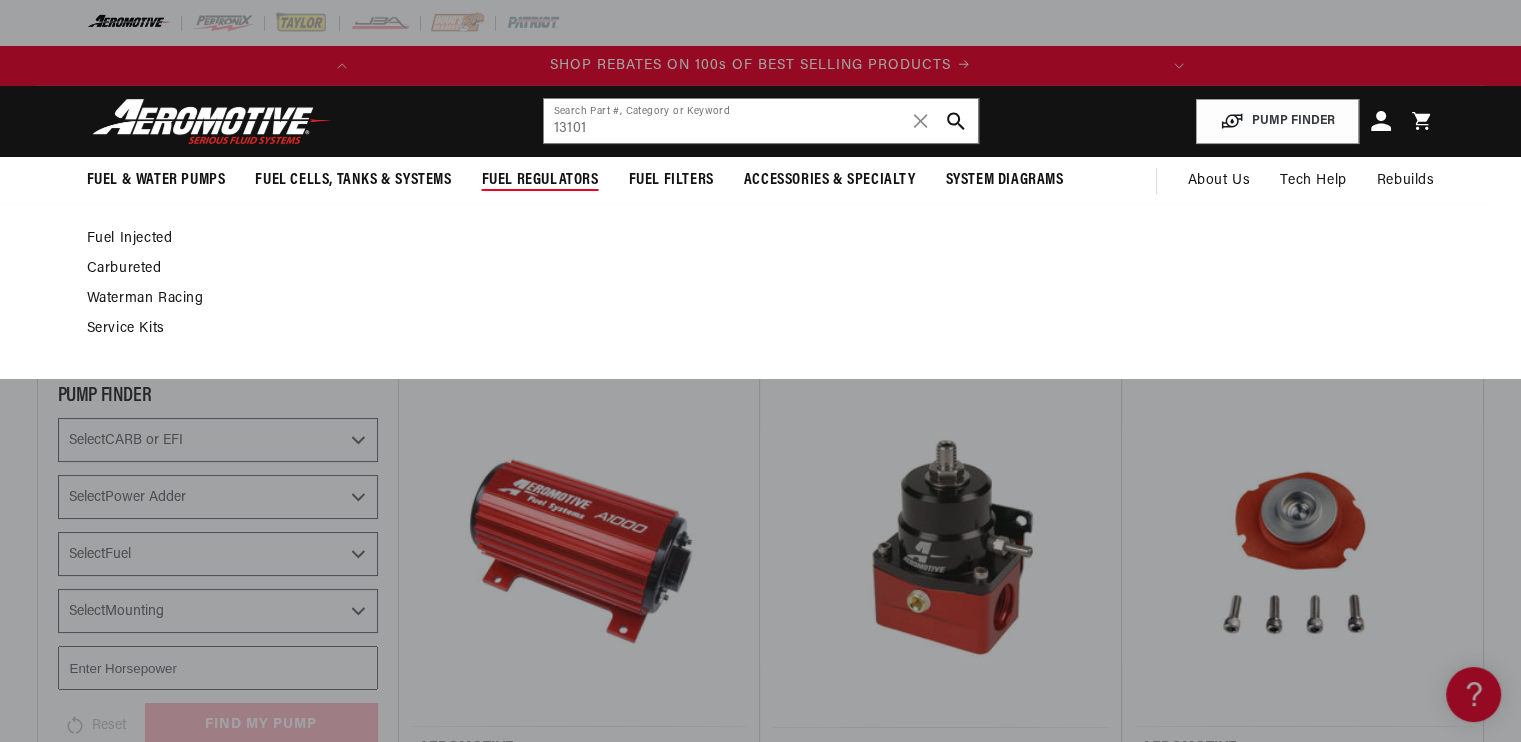 click on "Fuel Injected" at bounding box center [751, 239] 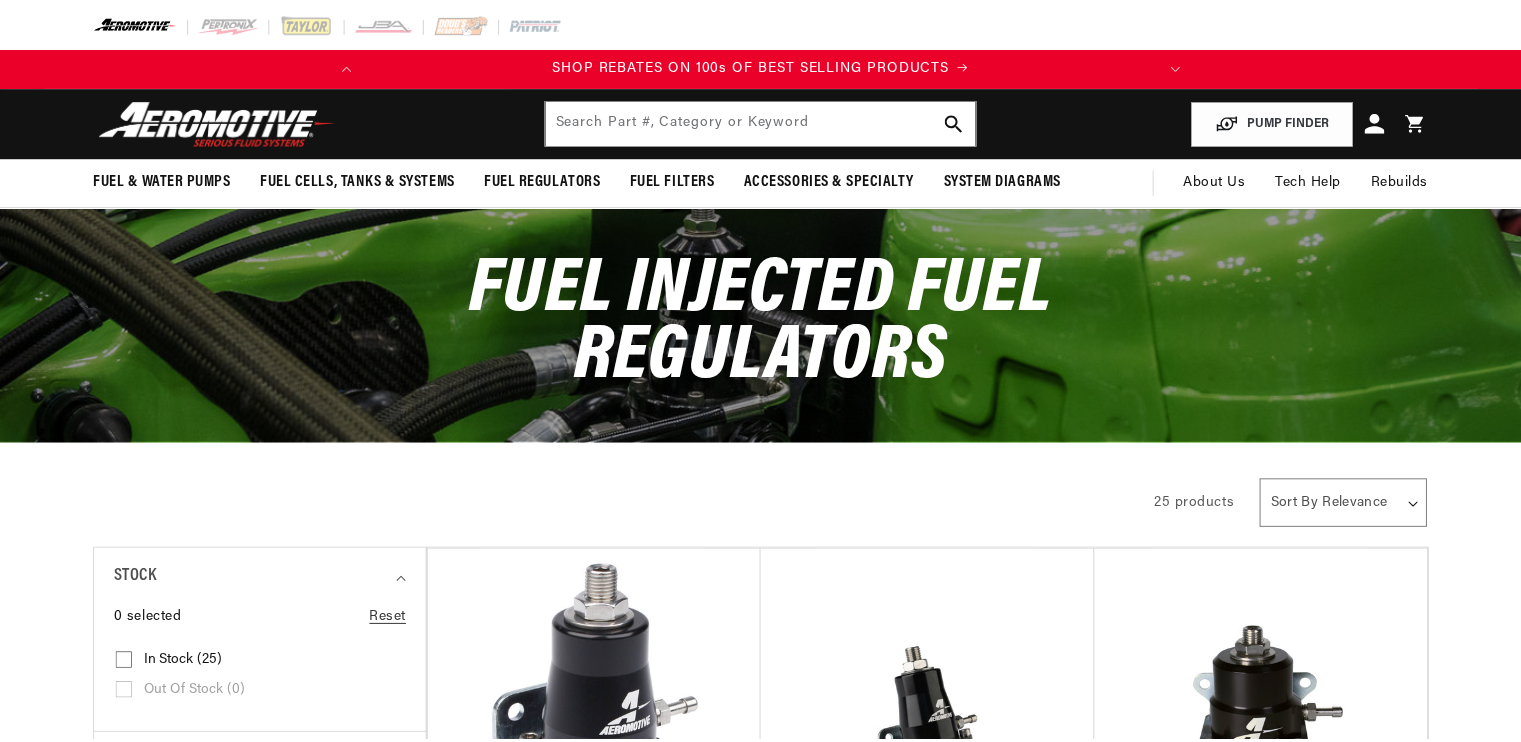 scroll, scrollTop: 0, scrollLeft: 0, axis: both 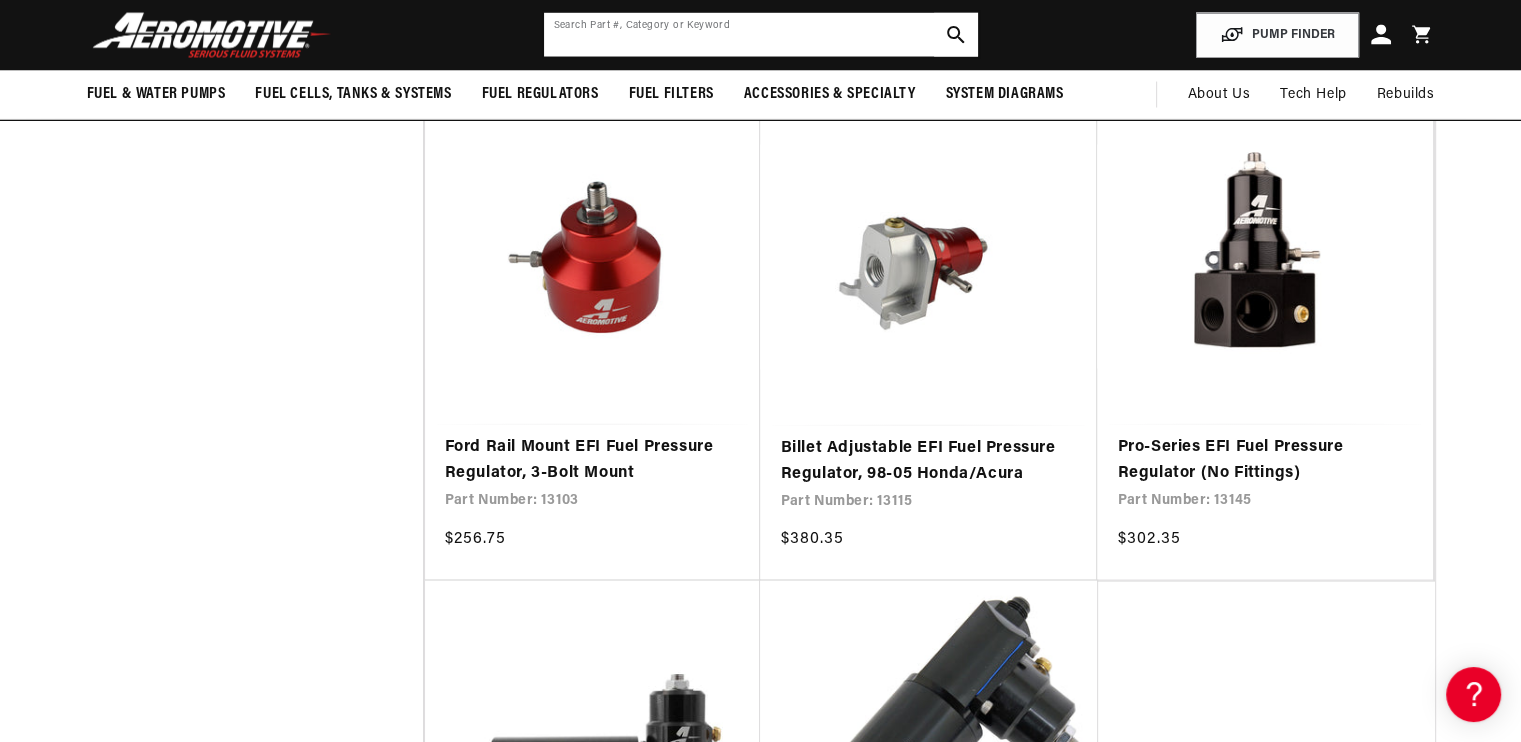 click 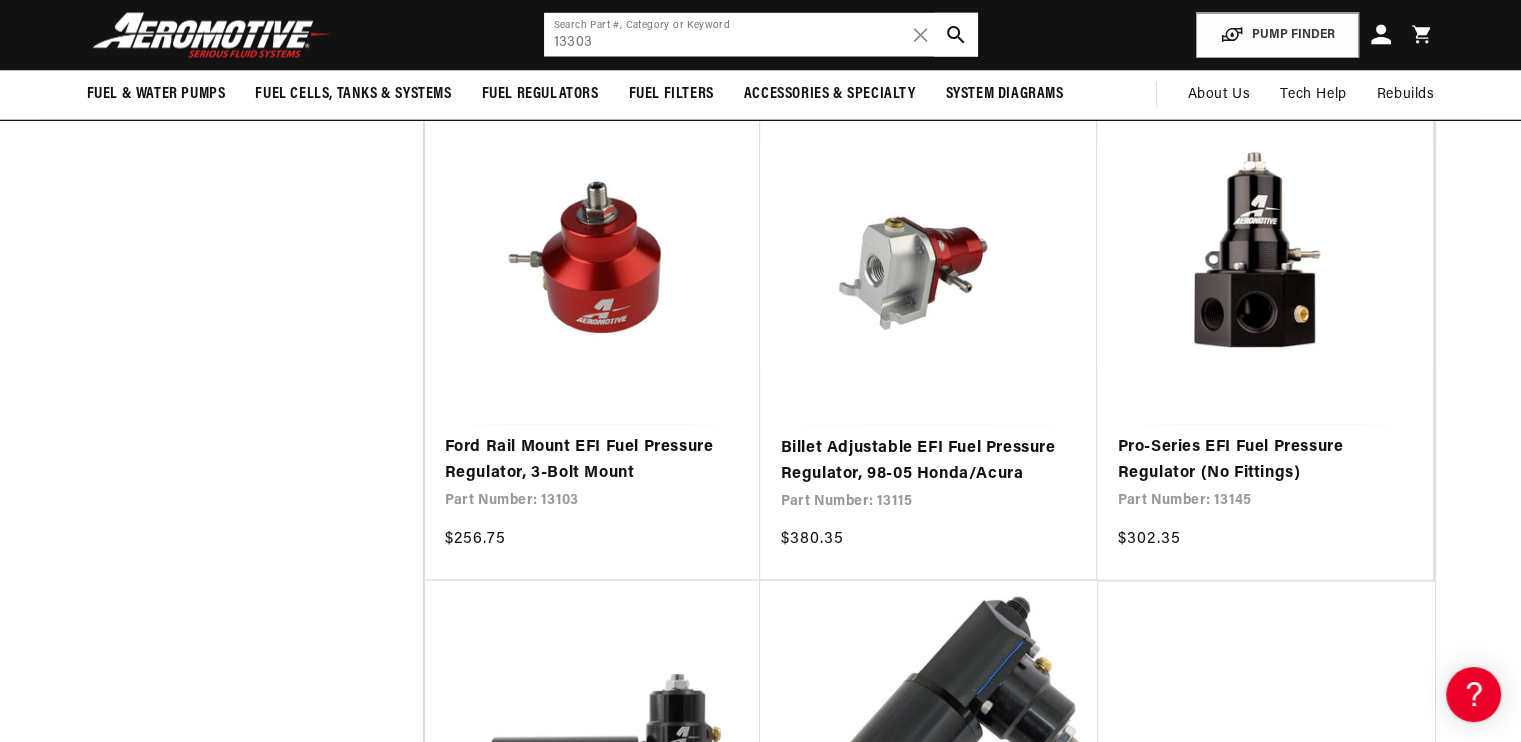 type on "13303" 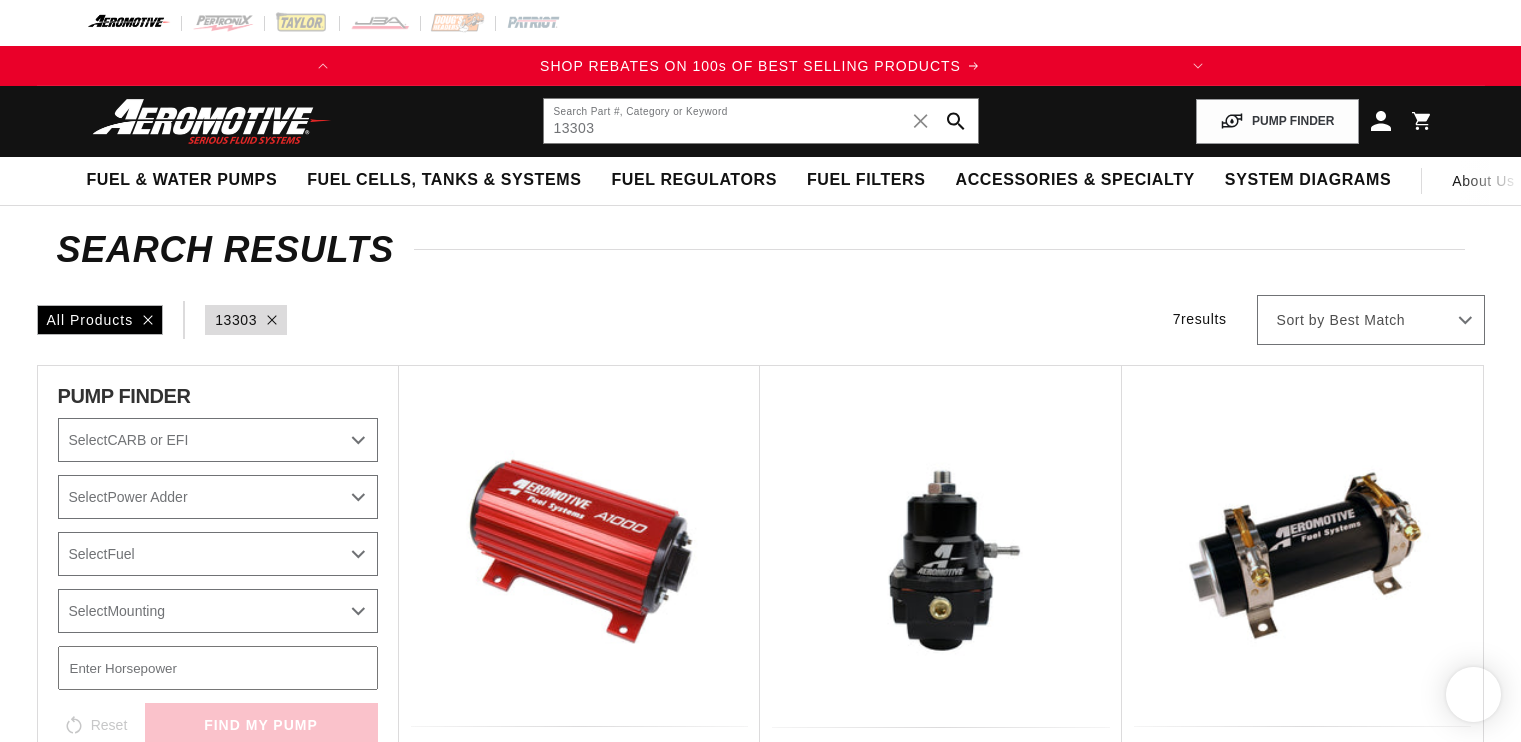 scroll, scrollTop: 0, scrollLeft: 0, axis: both 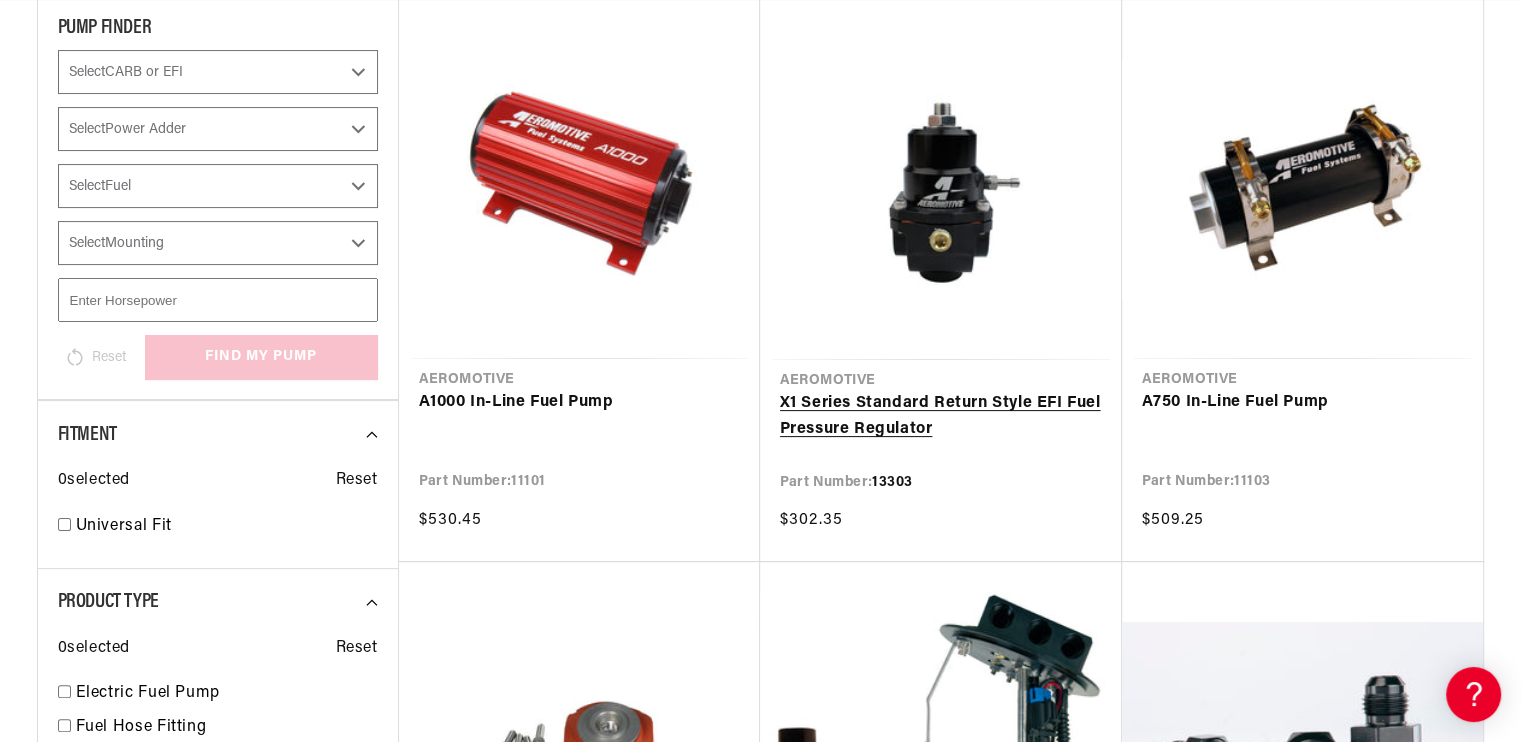 click on "X1 Series Standard Return Style EFI Fuel Pressure Regulator" at bounding box center [941, 416] 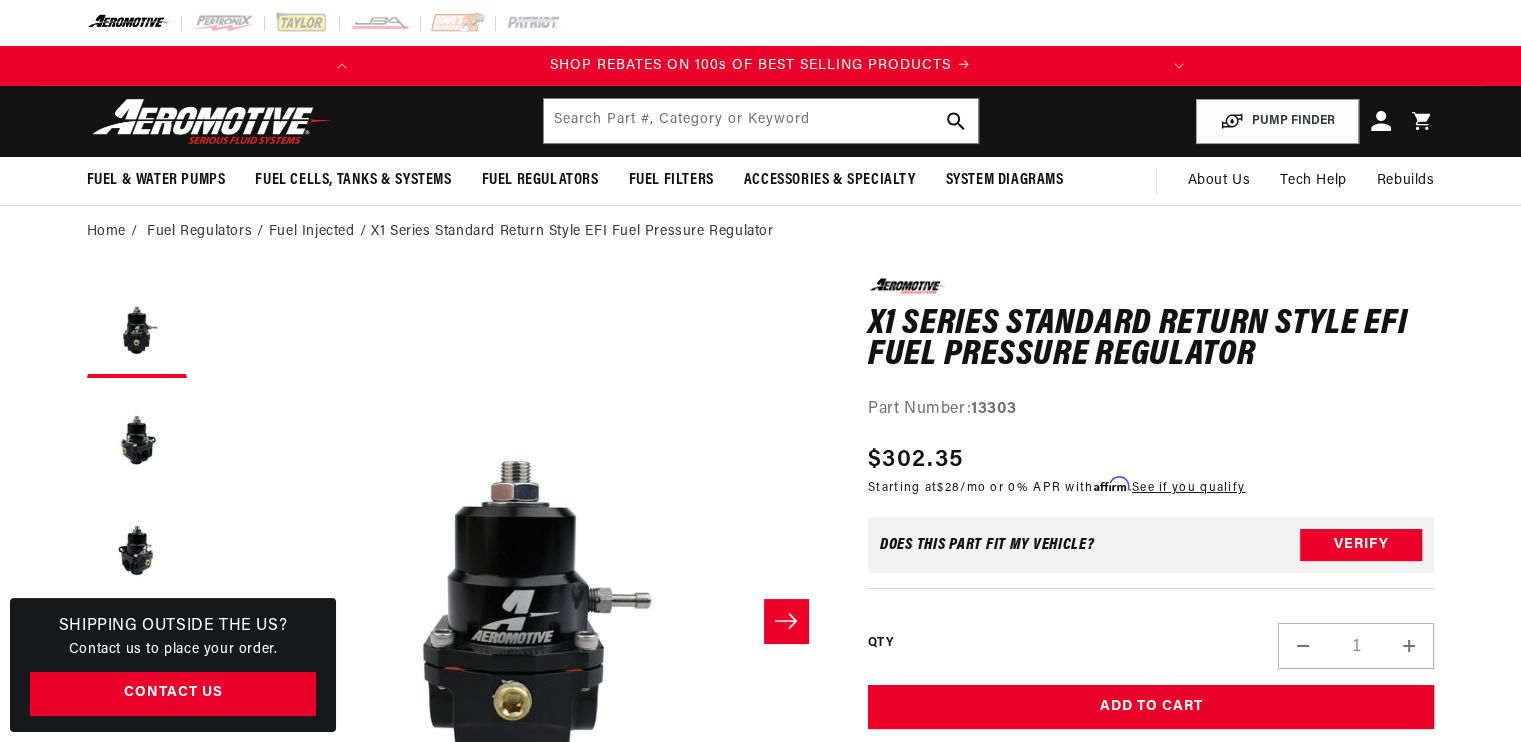 scroll, scrollTop: 276, scrollLeft: 0, axis: vertical 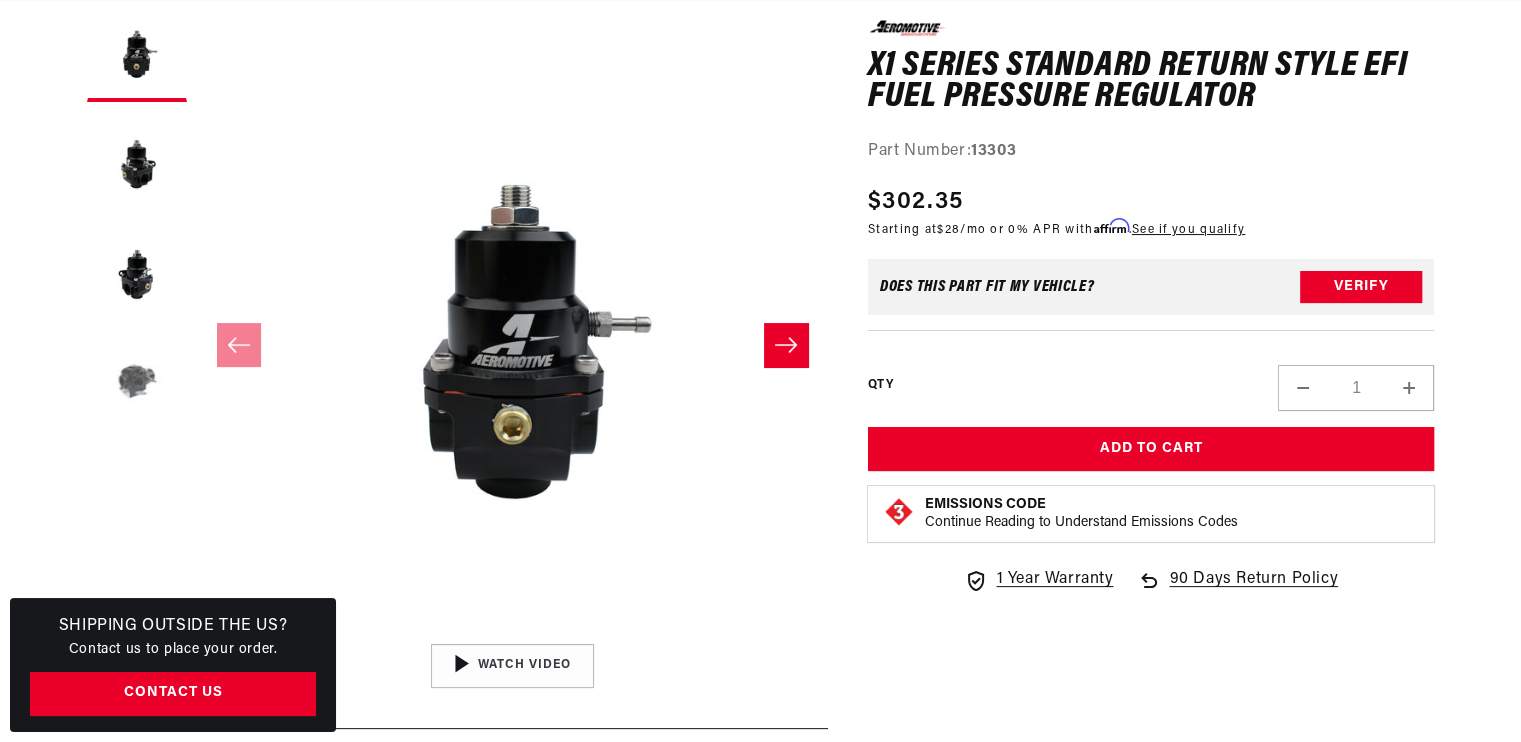 click at bounding box center [137, 382] 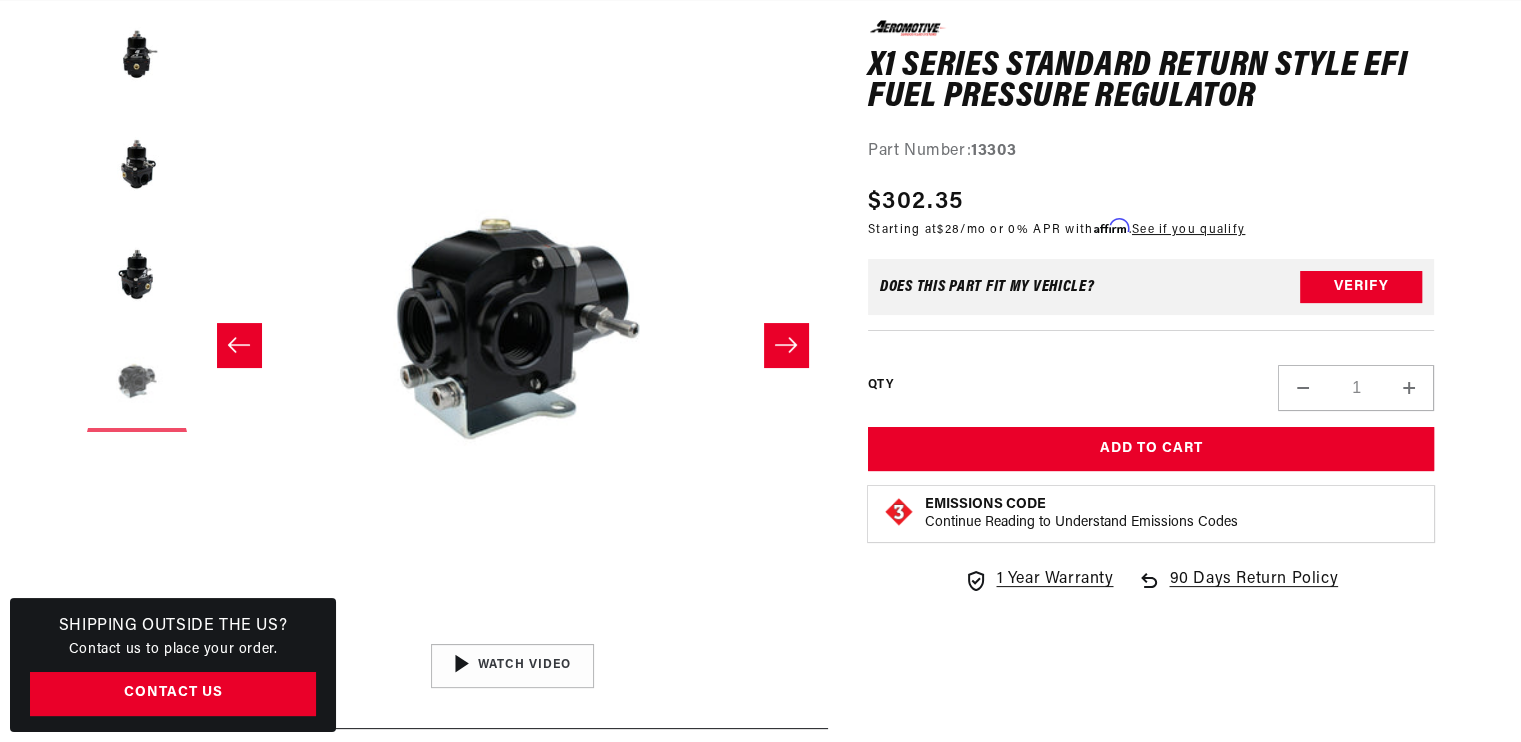 scroll, scrollTop: 0, scrollLeft: 1894, axis: horizontal 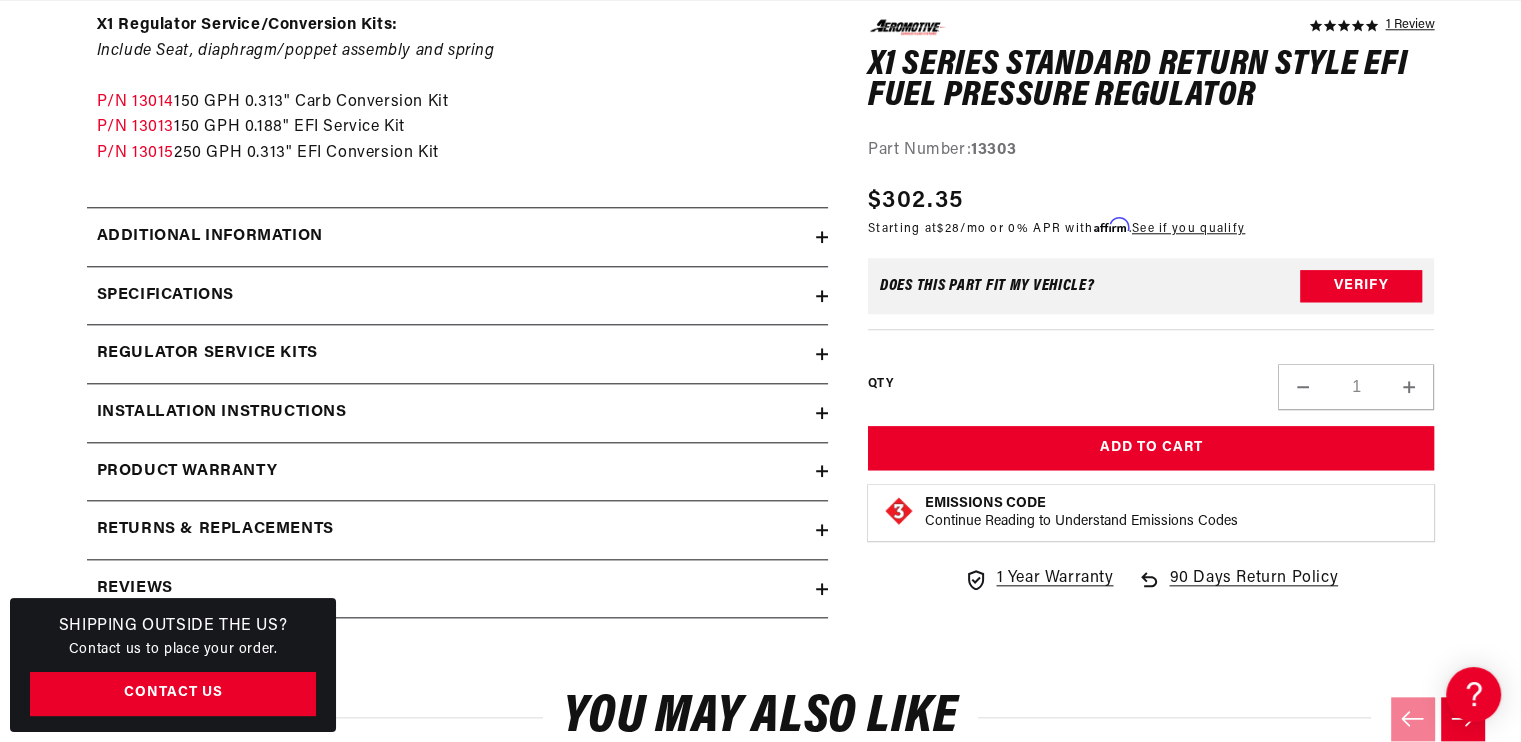 click on "Installation Instructions" at bounding box center (451, 413) 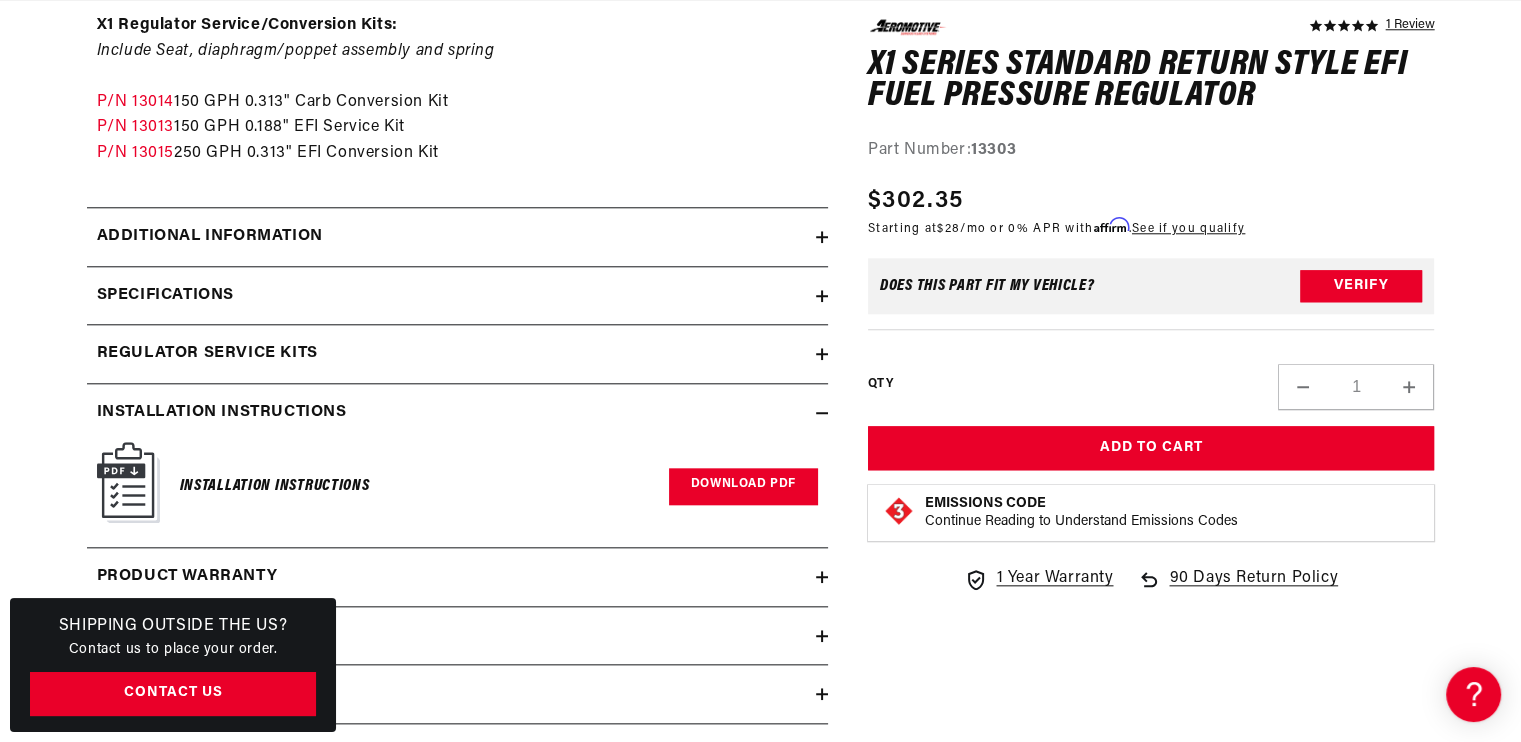 click on "Download PDF" at bounding box center (743, 486) 